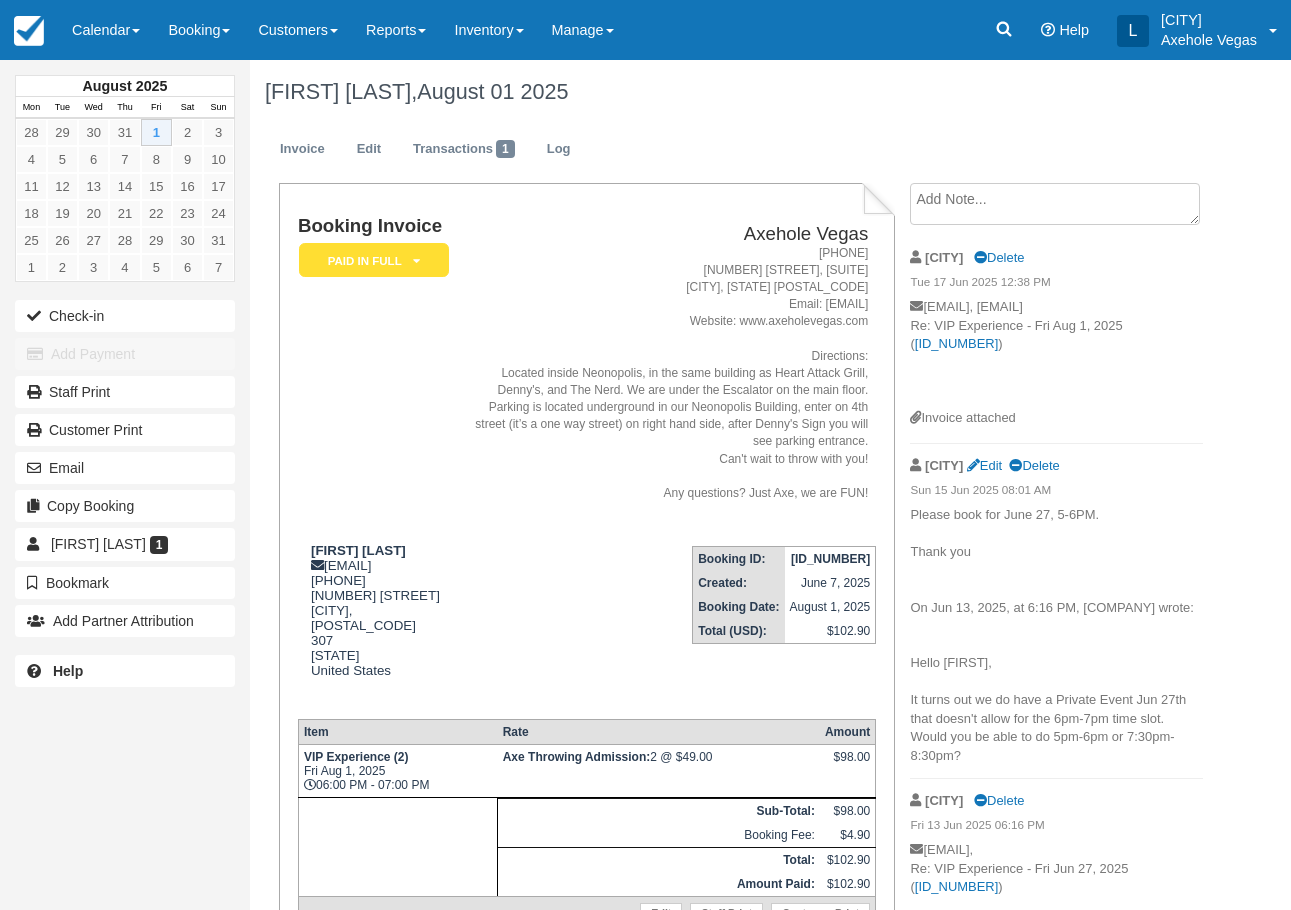scroll, scrollTop: 0, scrollLeft: 0, axis: both 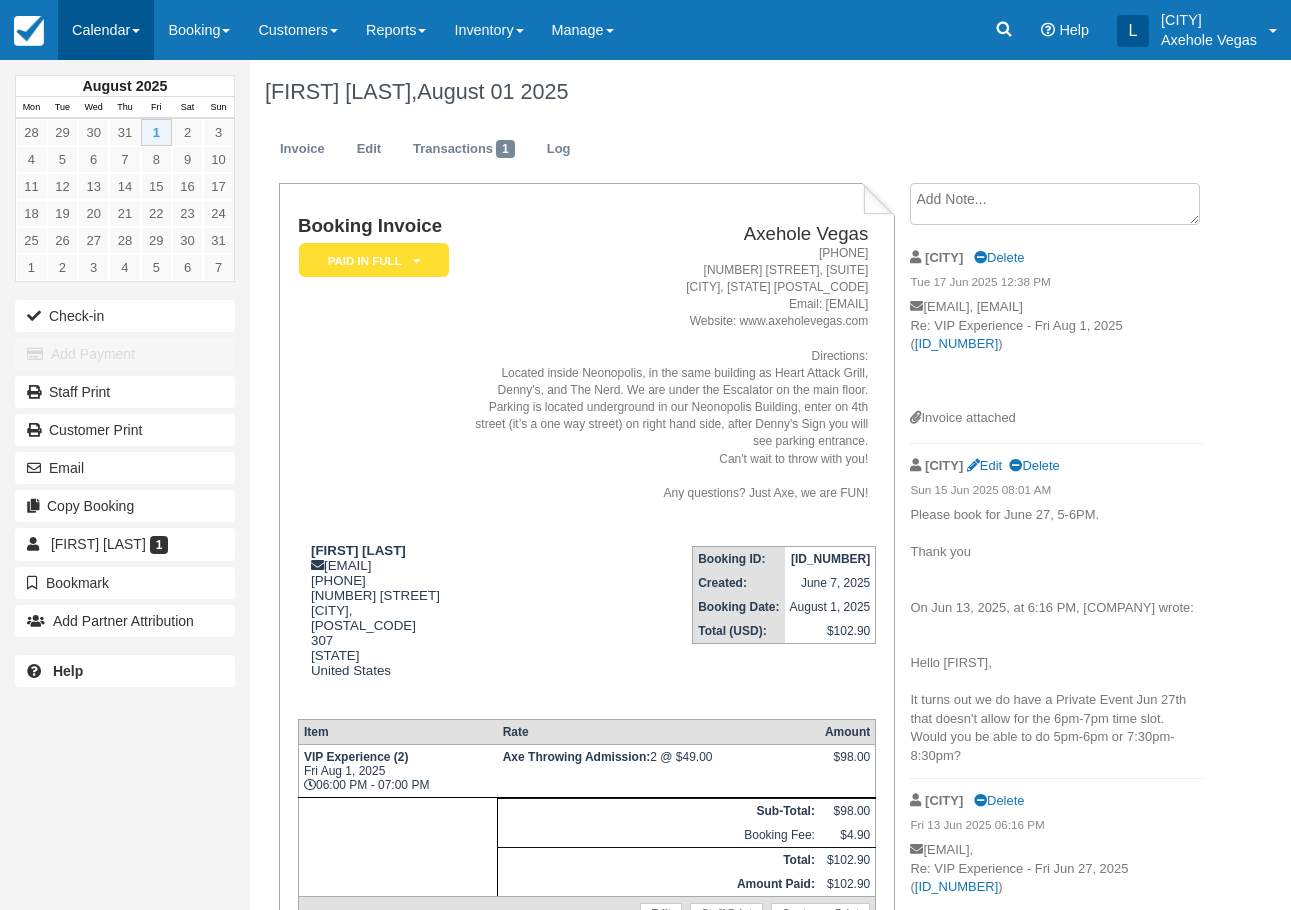 click on "Calendar" at bounding box center [106, 30] 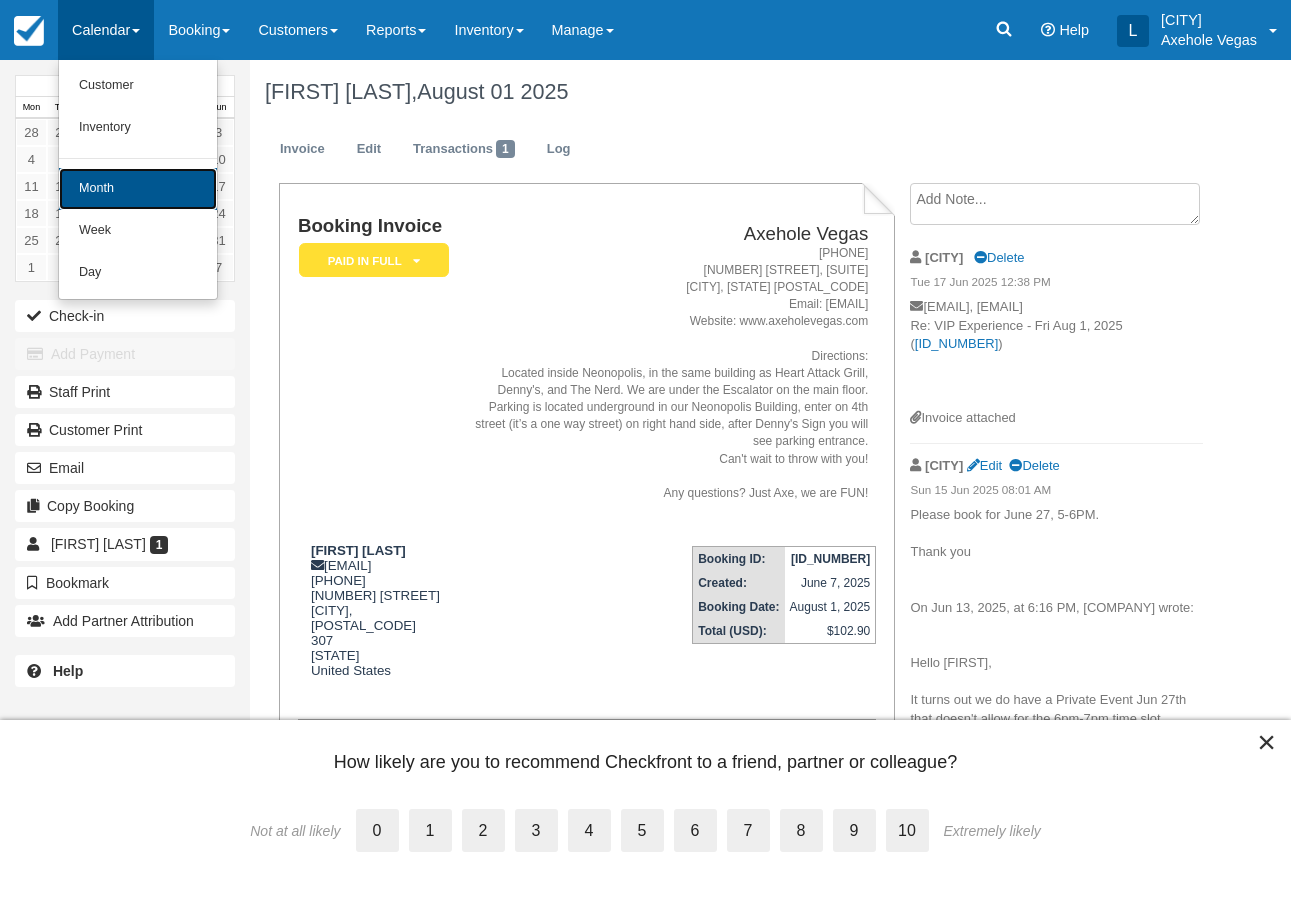 click on "Month" at bounding box center (138, 189) 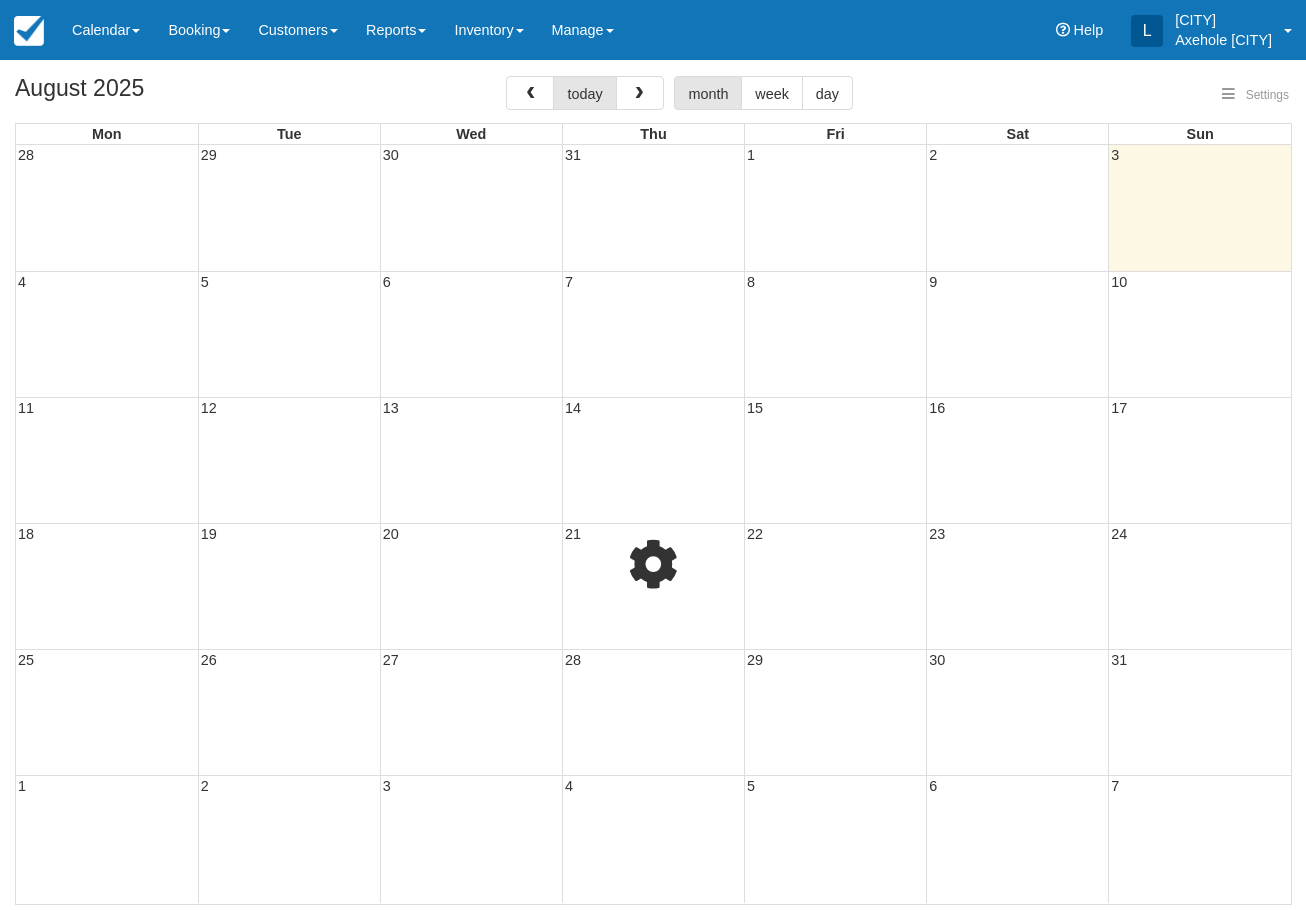 select 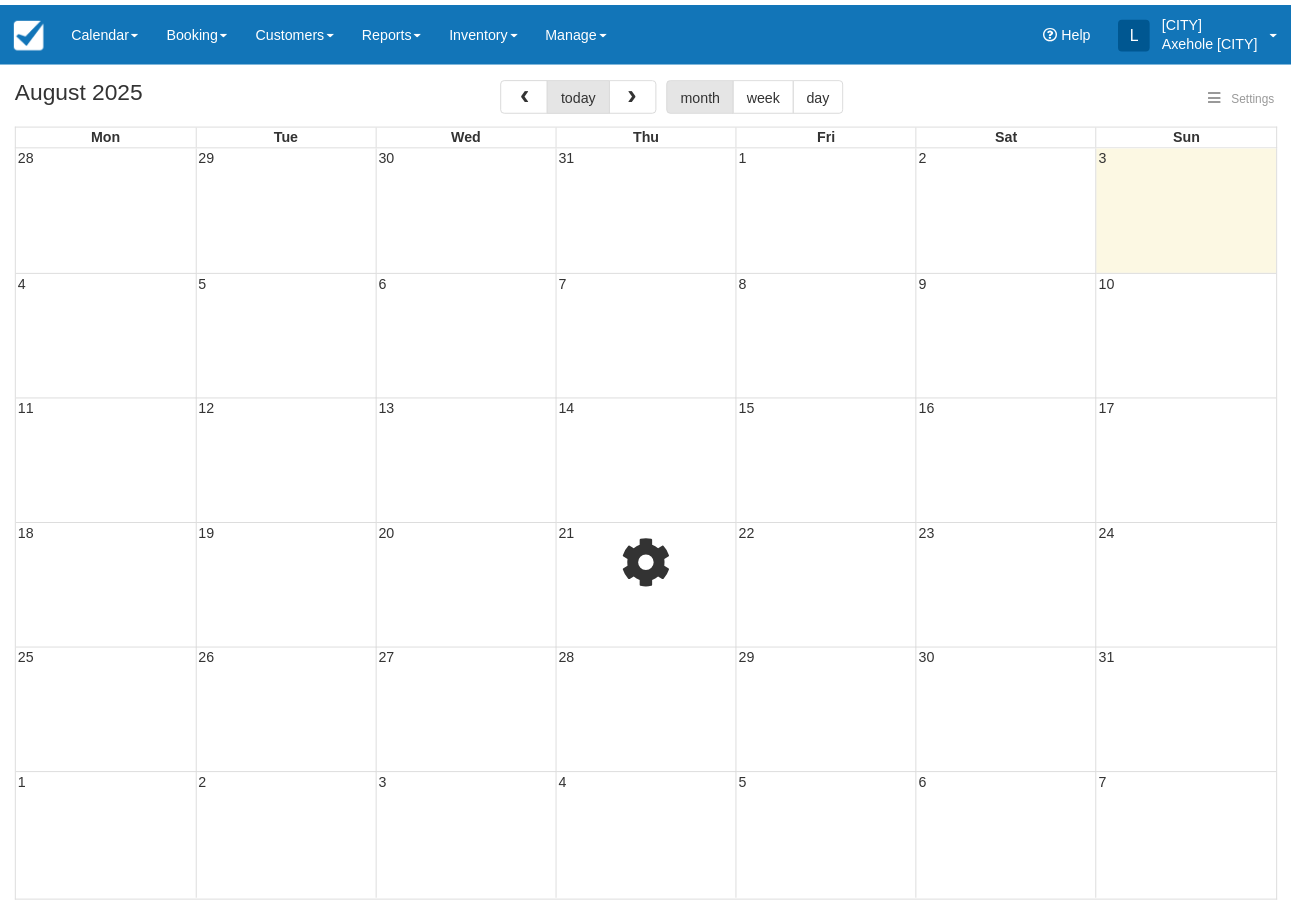 scroll, scrollTop: 0, scrollLeft: 0, axis: both 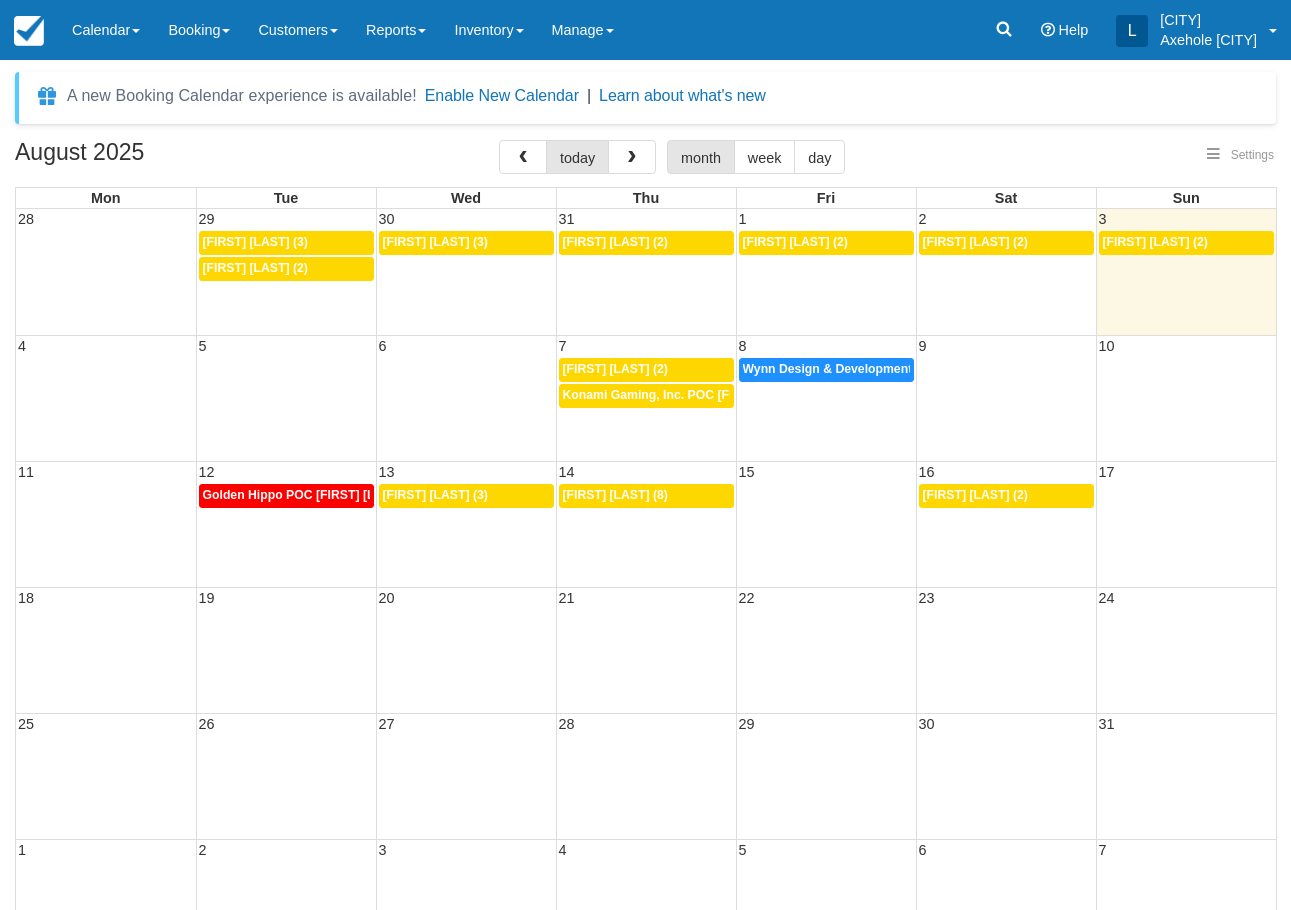 select 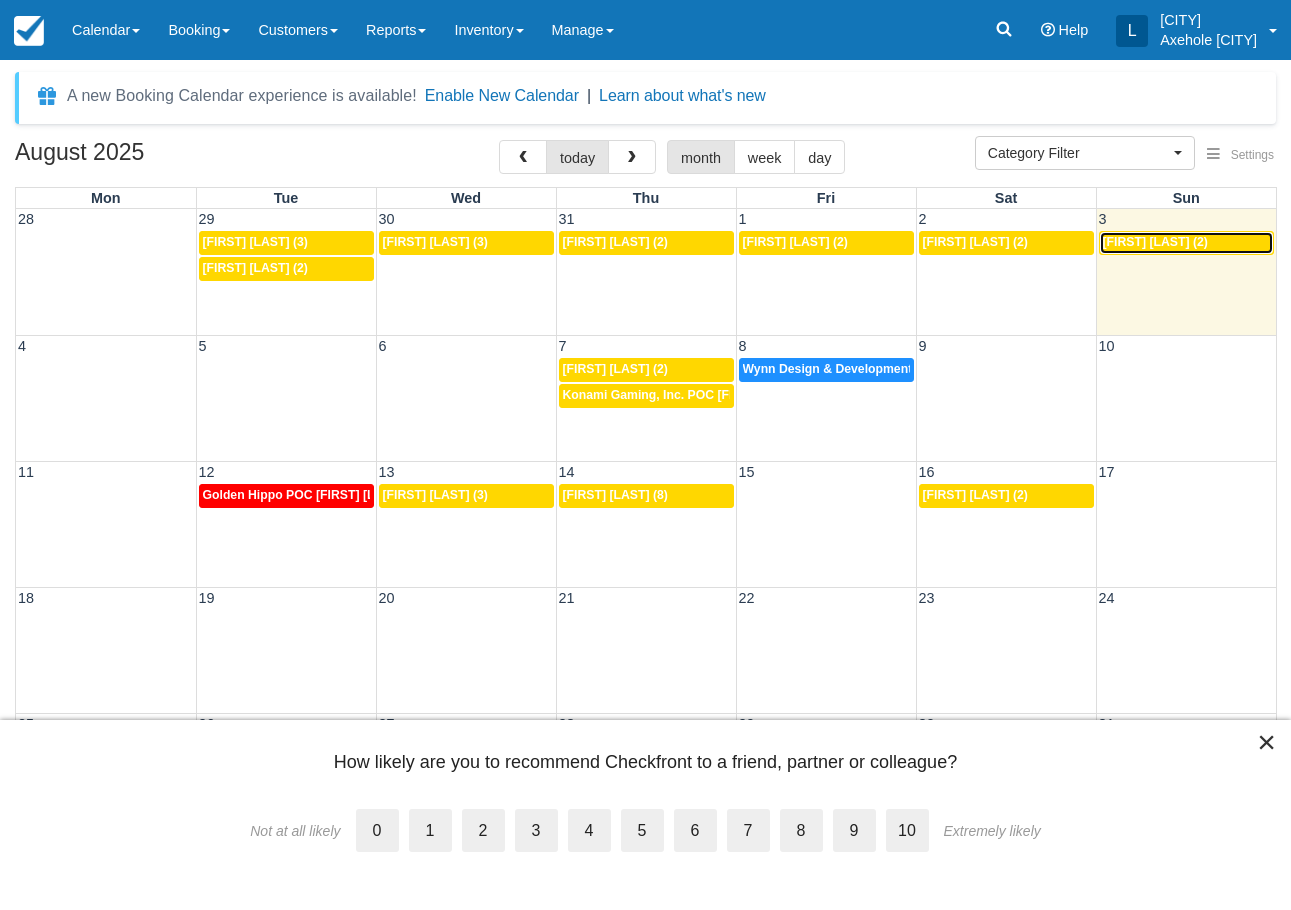 click on "Dalton Maeding (2)" at bounding box center (1155, 242) 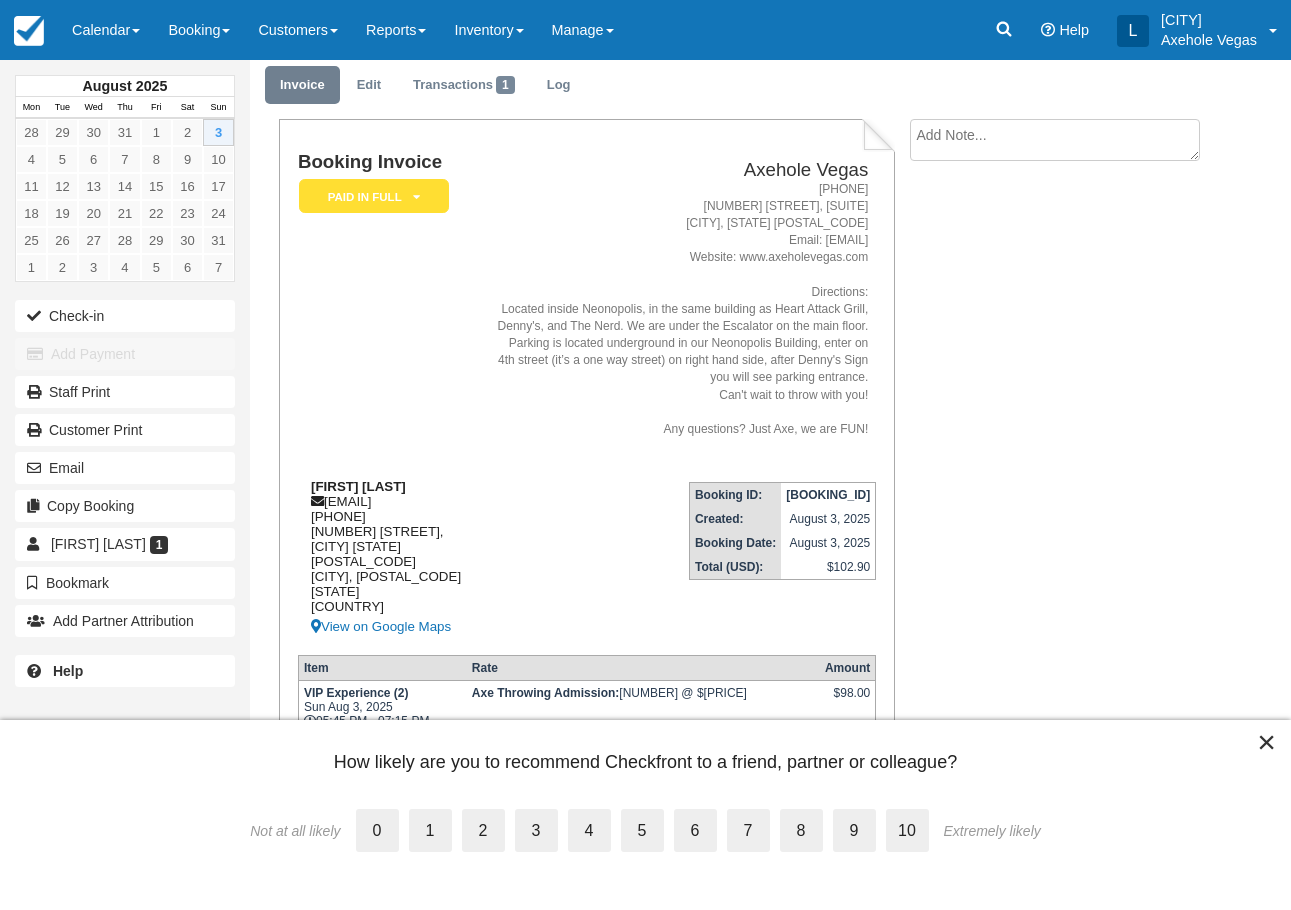 scroll, scrollTop: 138, scrollLeft: 0, axis: vertical 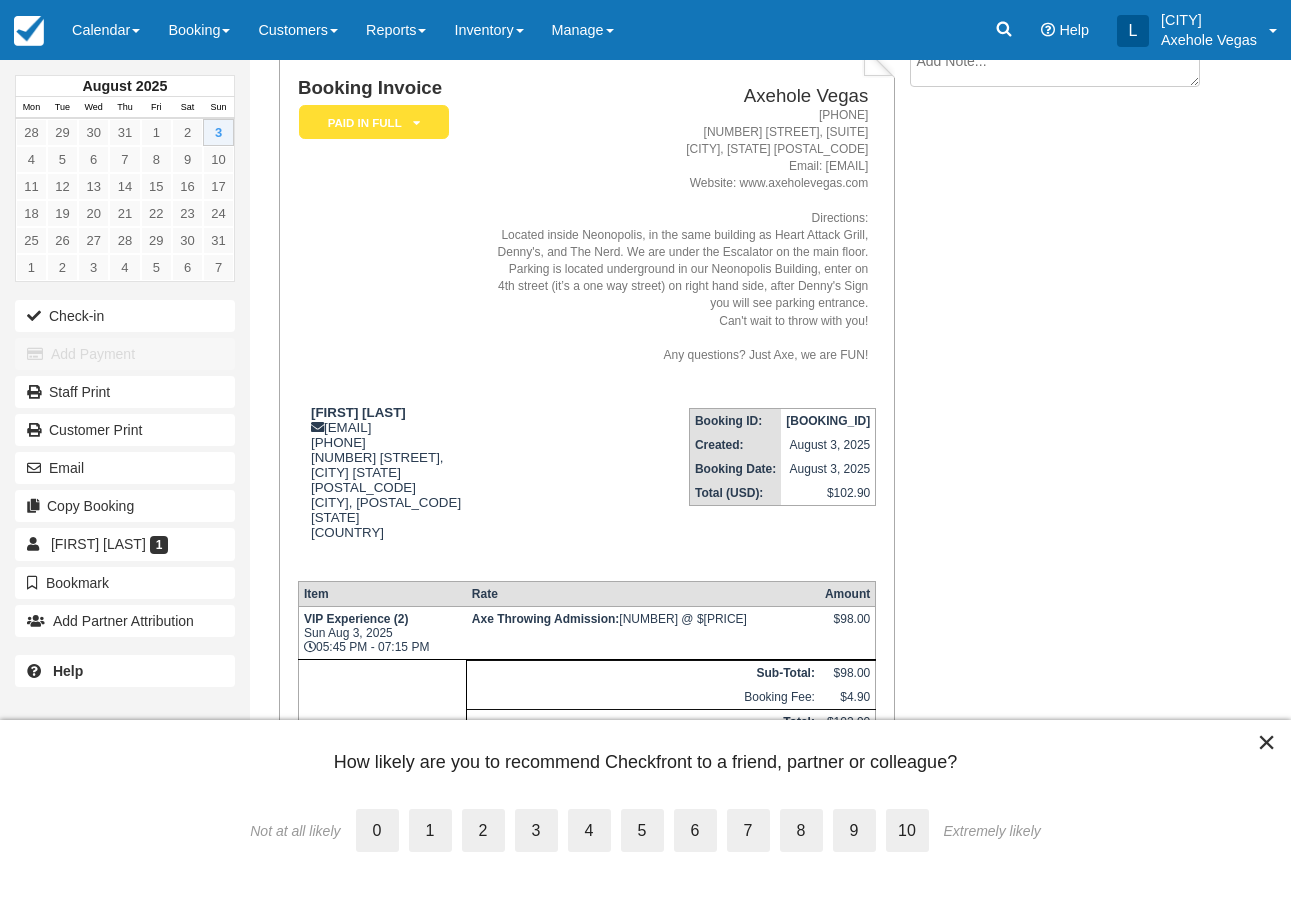 click on "×" at bounding box center (1266, 742) 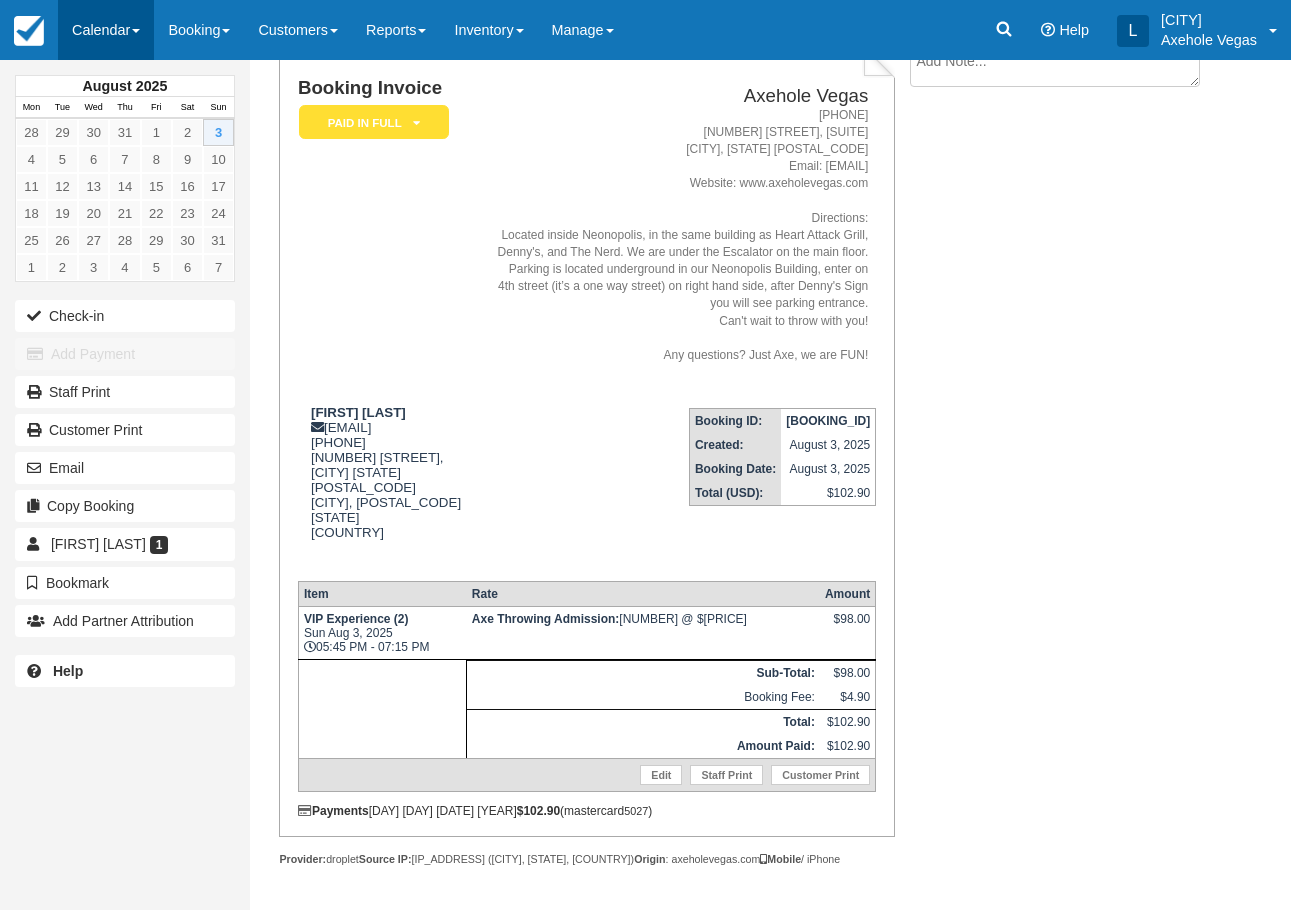 click on "Calendar" at bounding box center [106, 30] 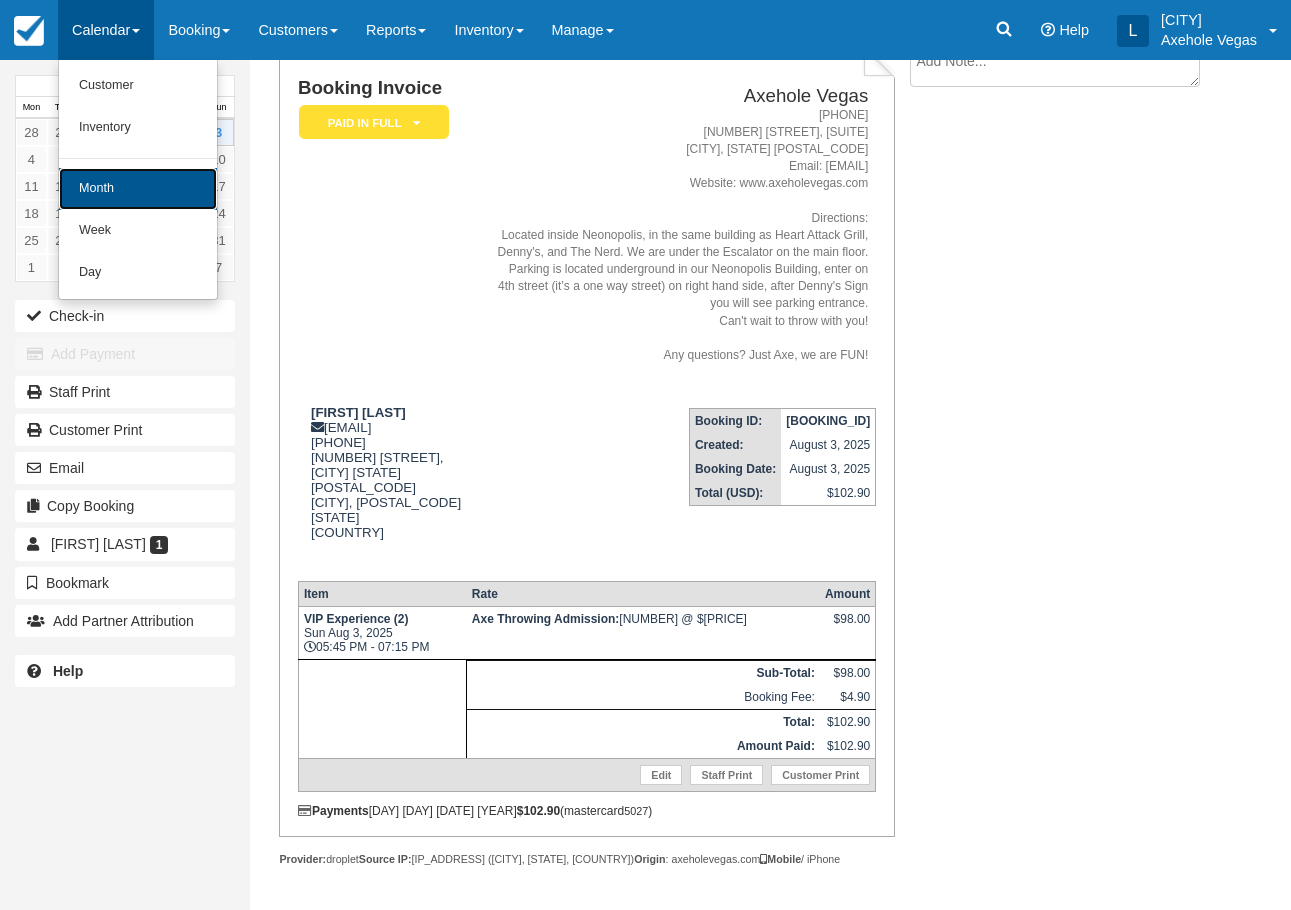 click on "Month" at bounding box center (138, 189) 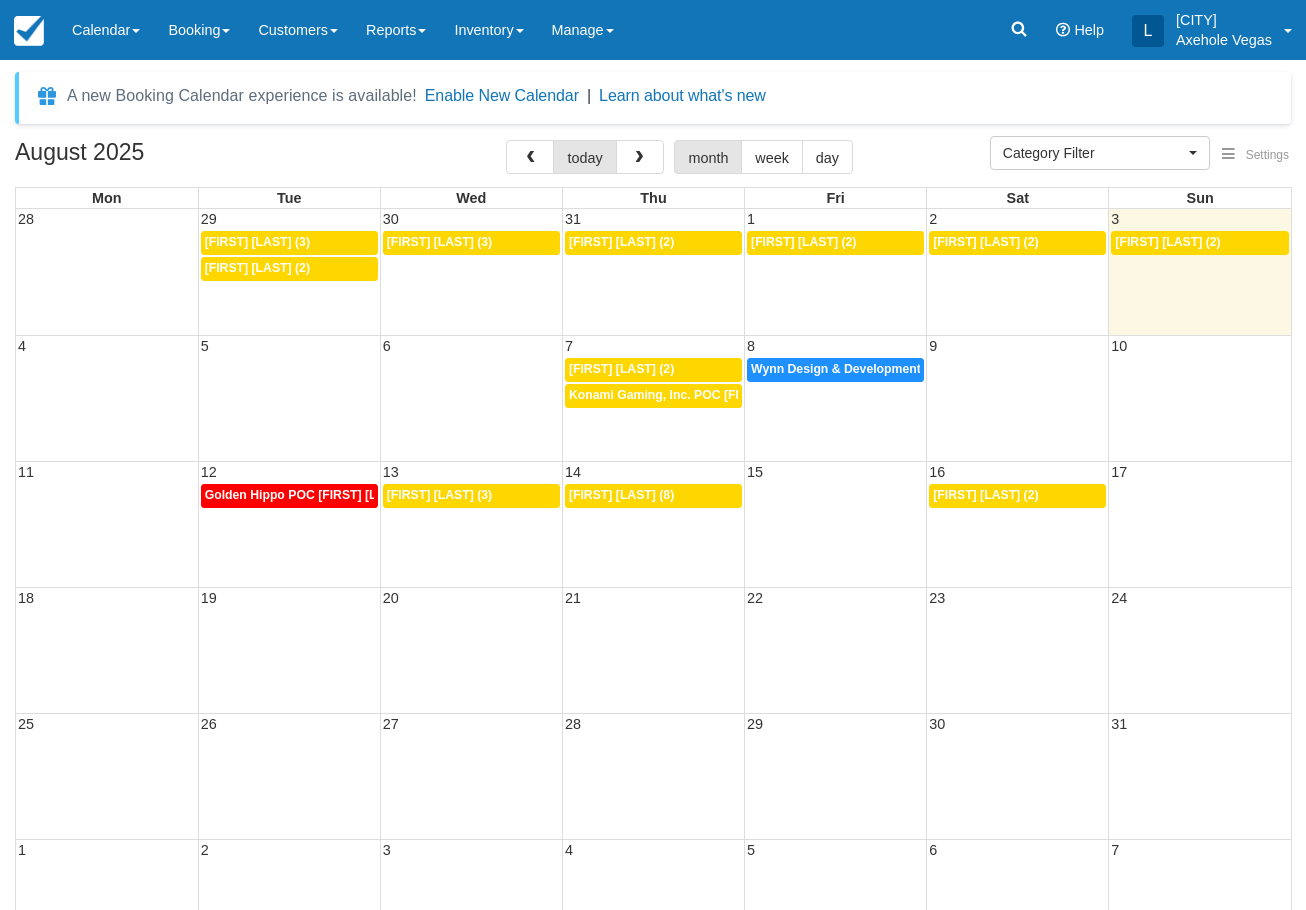 select 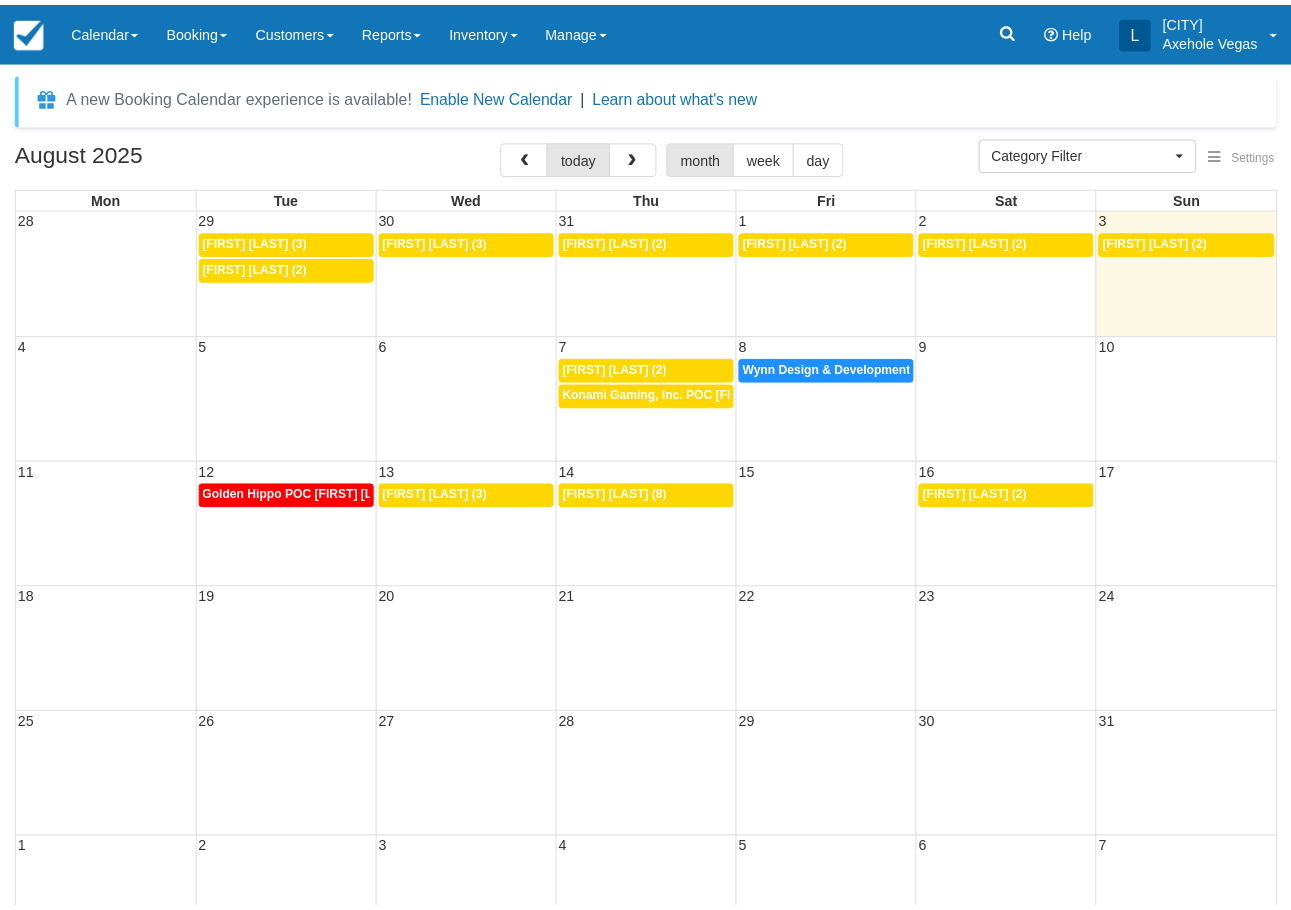 scroll, scrollTop: 0, scrollLeft: 0, axis: both 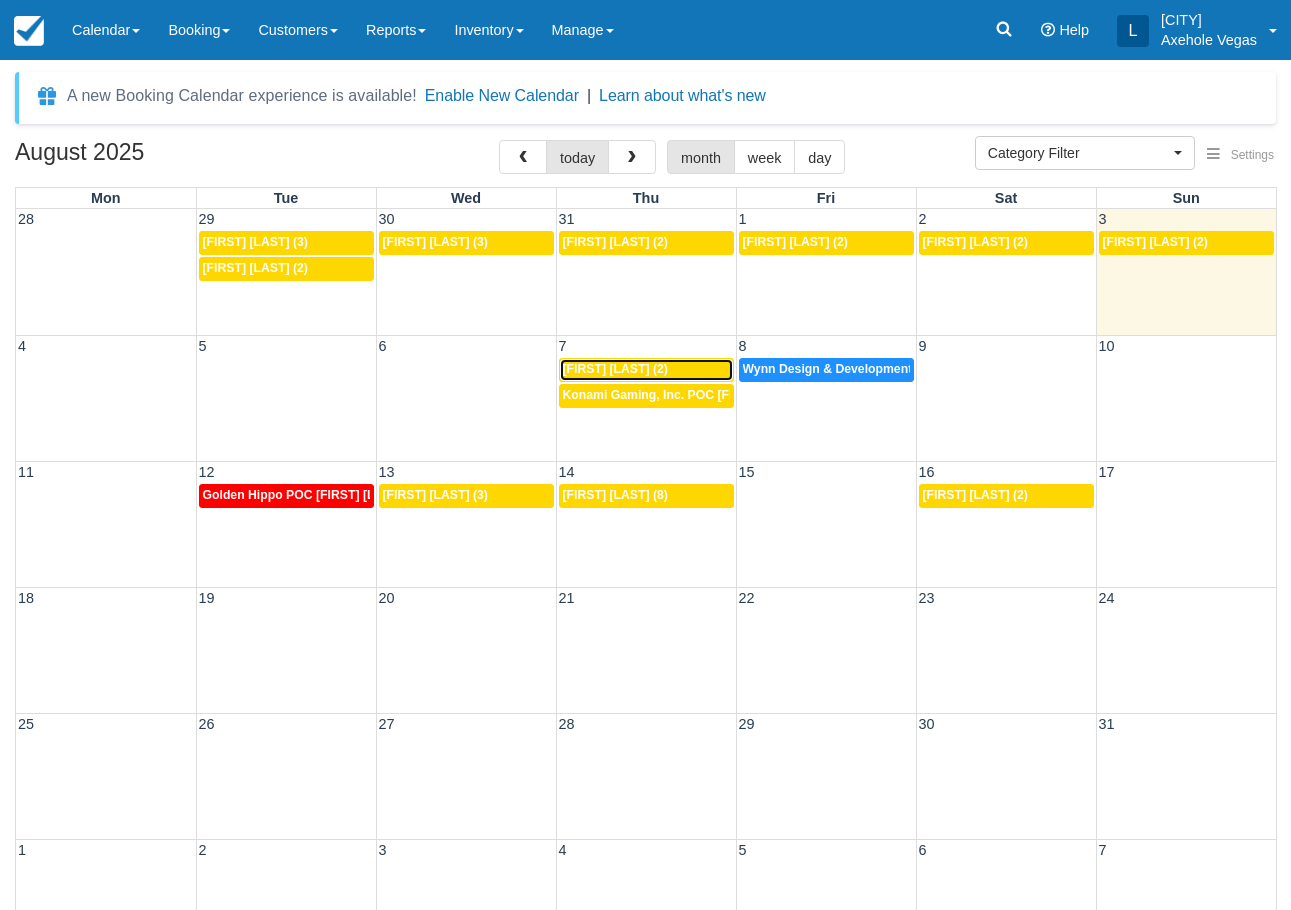 click on "1p   Alexis Tekely (2)" at bounding box center (646, 370) 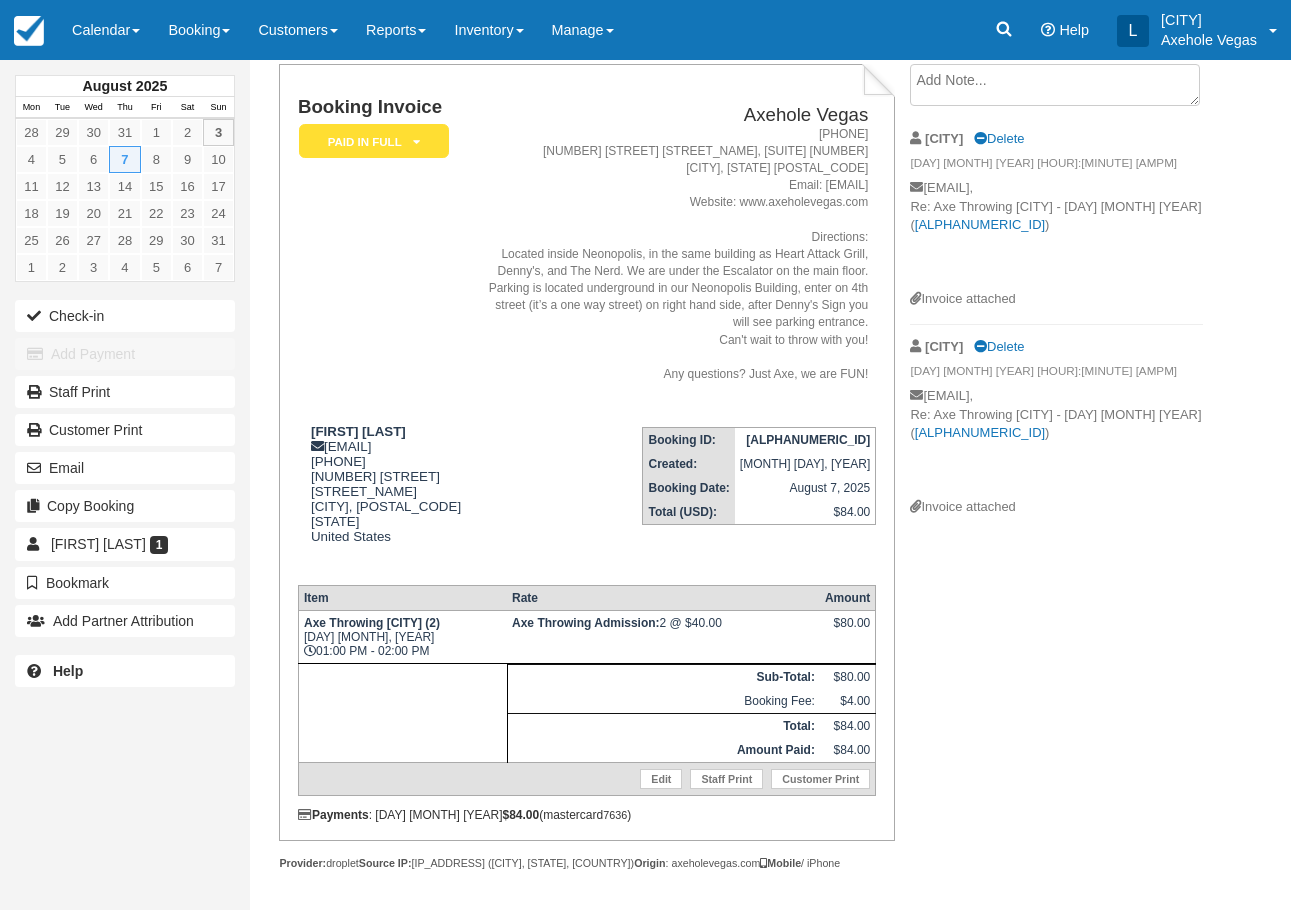scroll, scrollTop: 123, scrollLeft: 0, axis: vertical 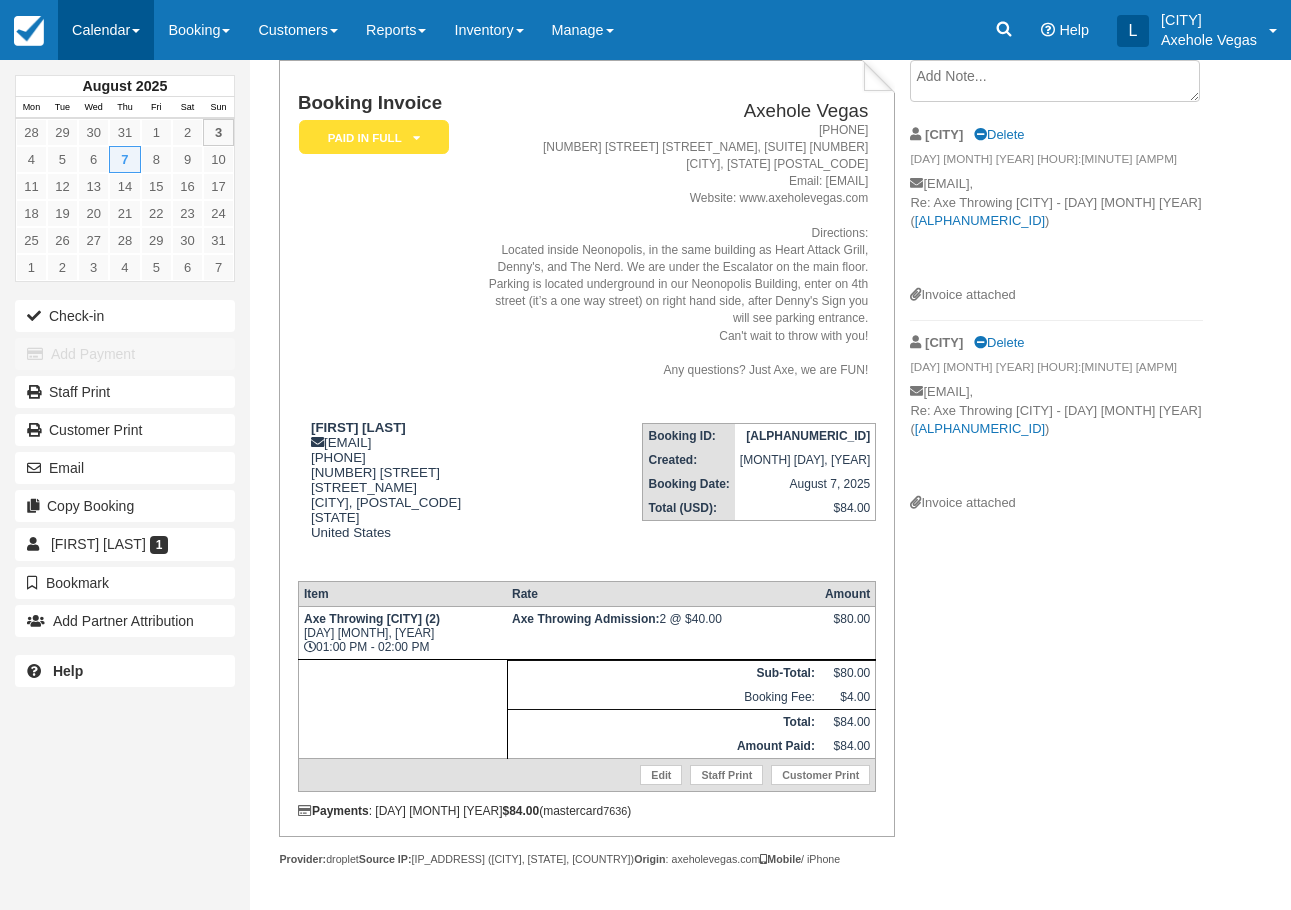 click on "Calendar" at bounding box center (106, 30) 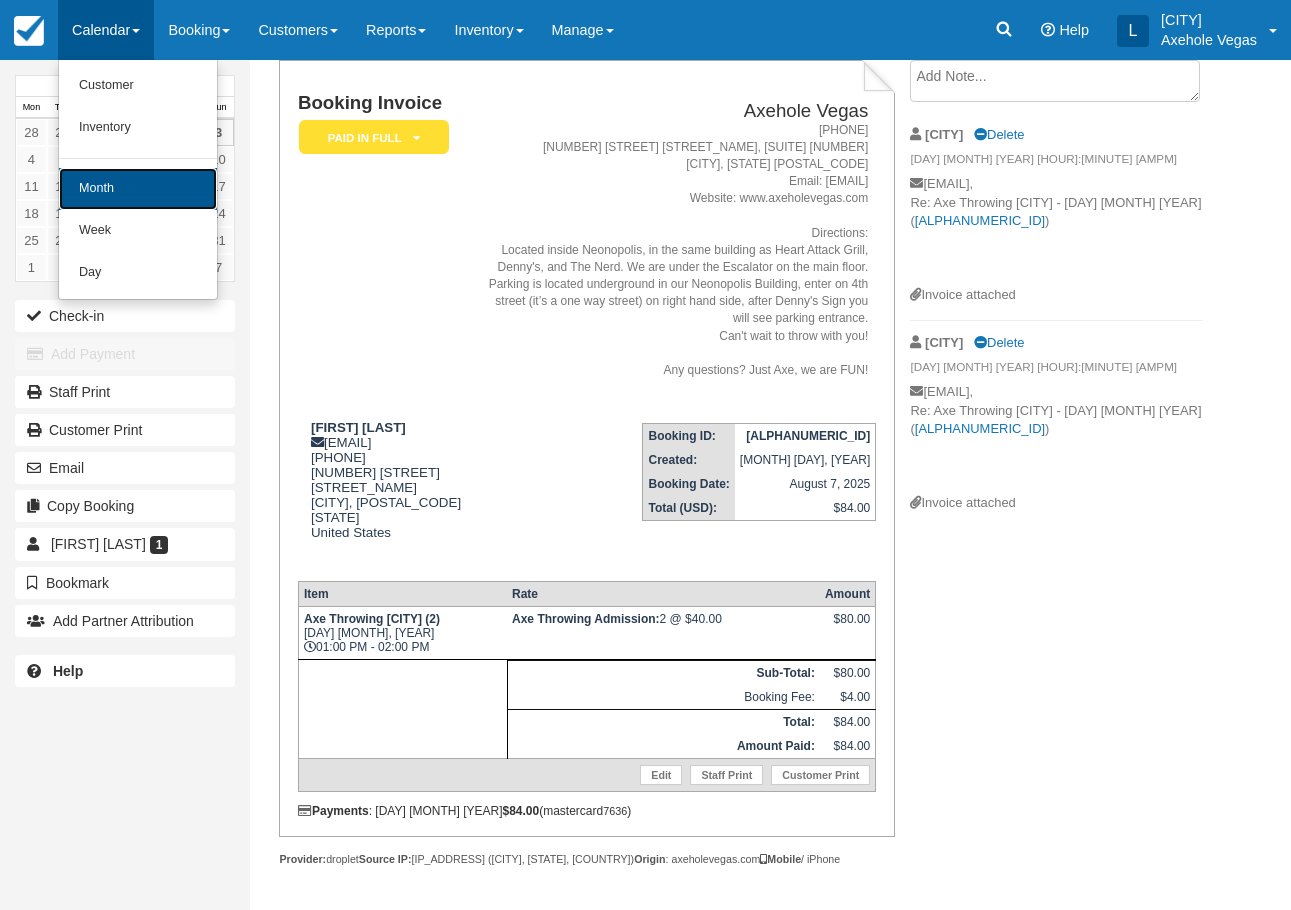 click on "Month" at bounding box center [138, 189] 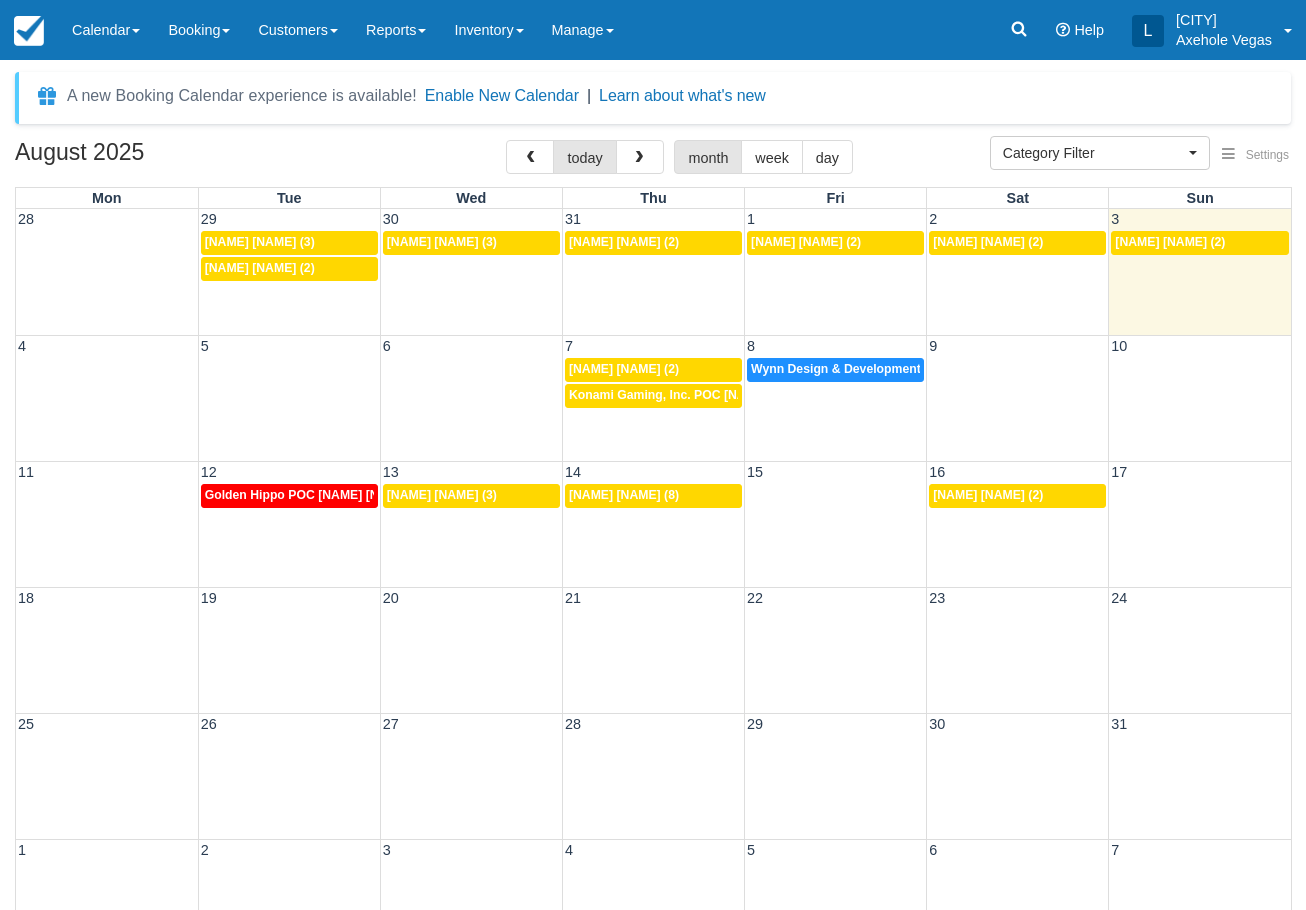 select 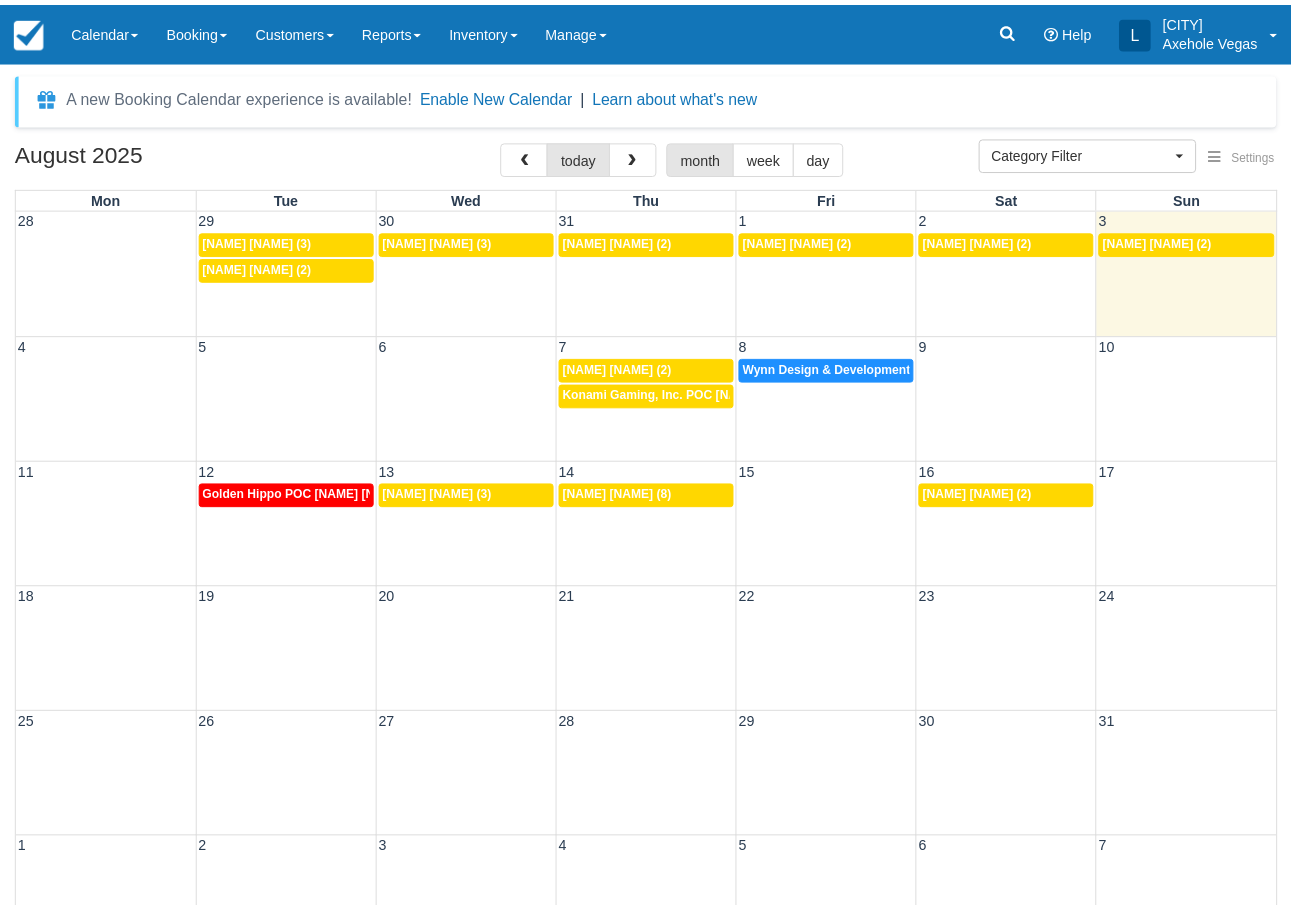 scroll, scrollTop: 0, scrollLeft: 0, axis: both 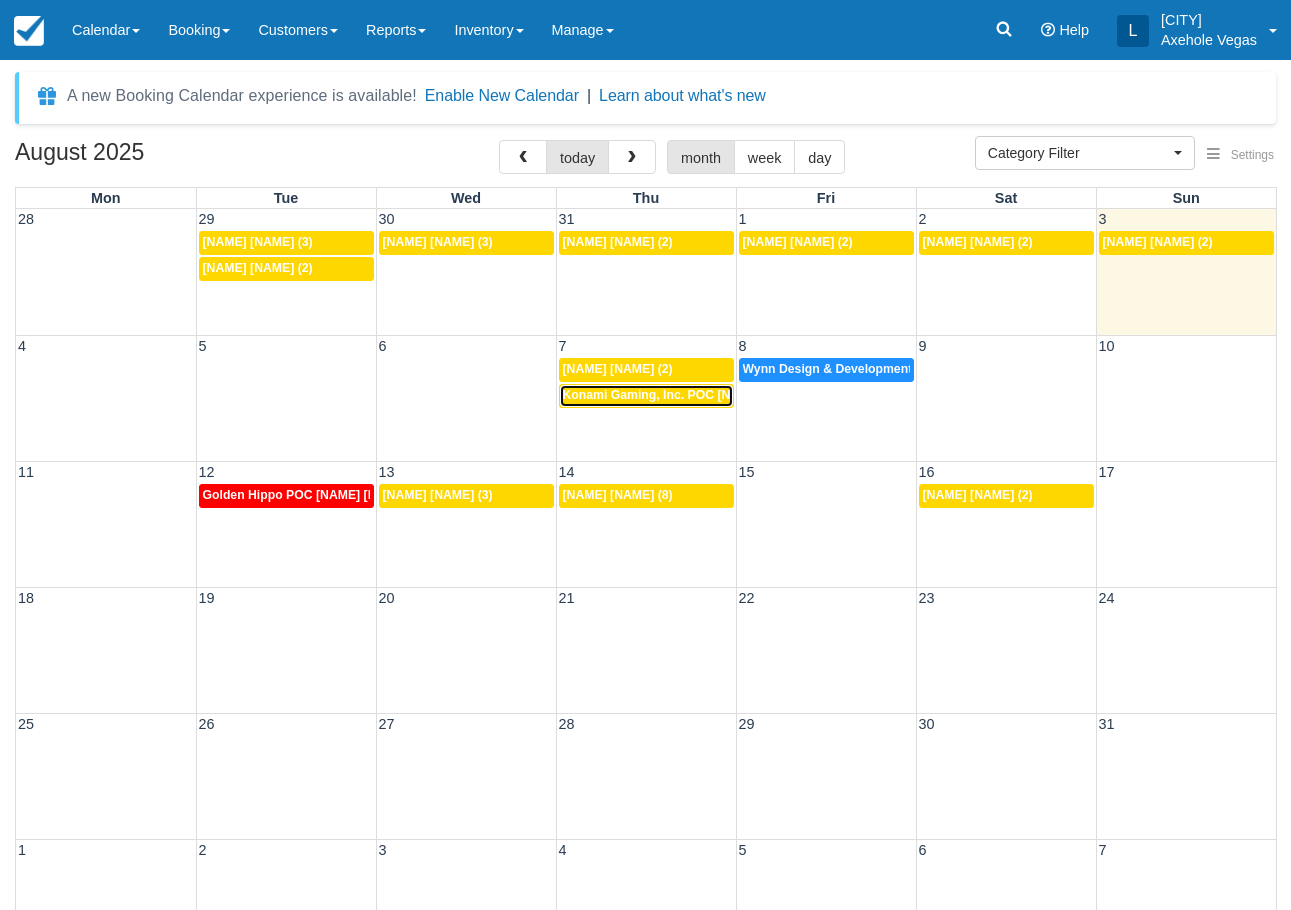 click on "2p   Konami Gaming, Inc. POC Michelle Johnson (48)" at bounding box center (646, 396) 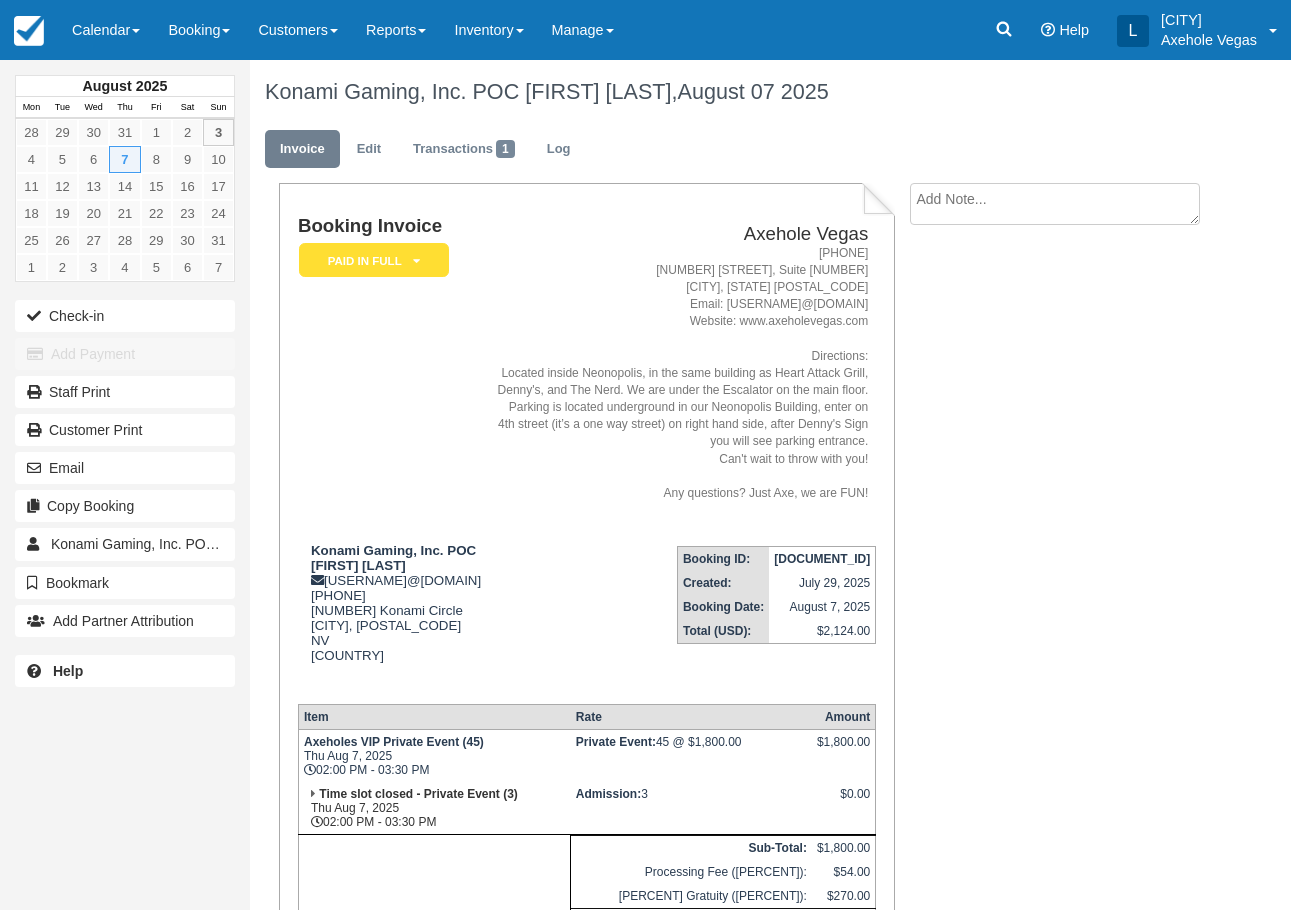 scroll, scrollTop: 200, scrollLeft: 0, axis: vertical 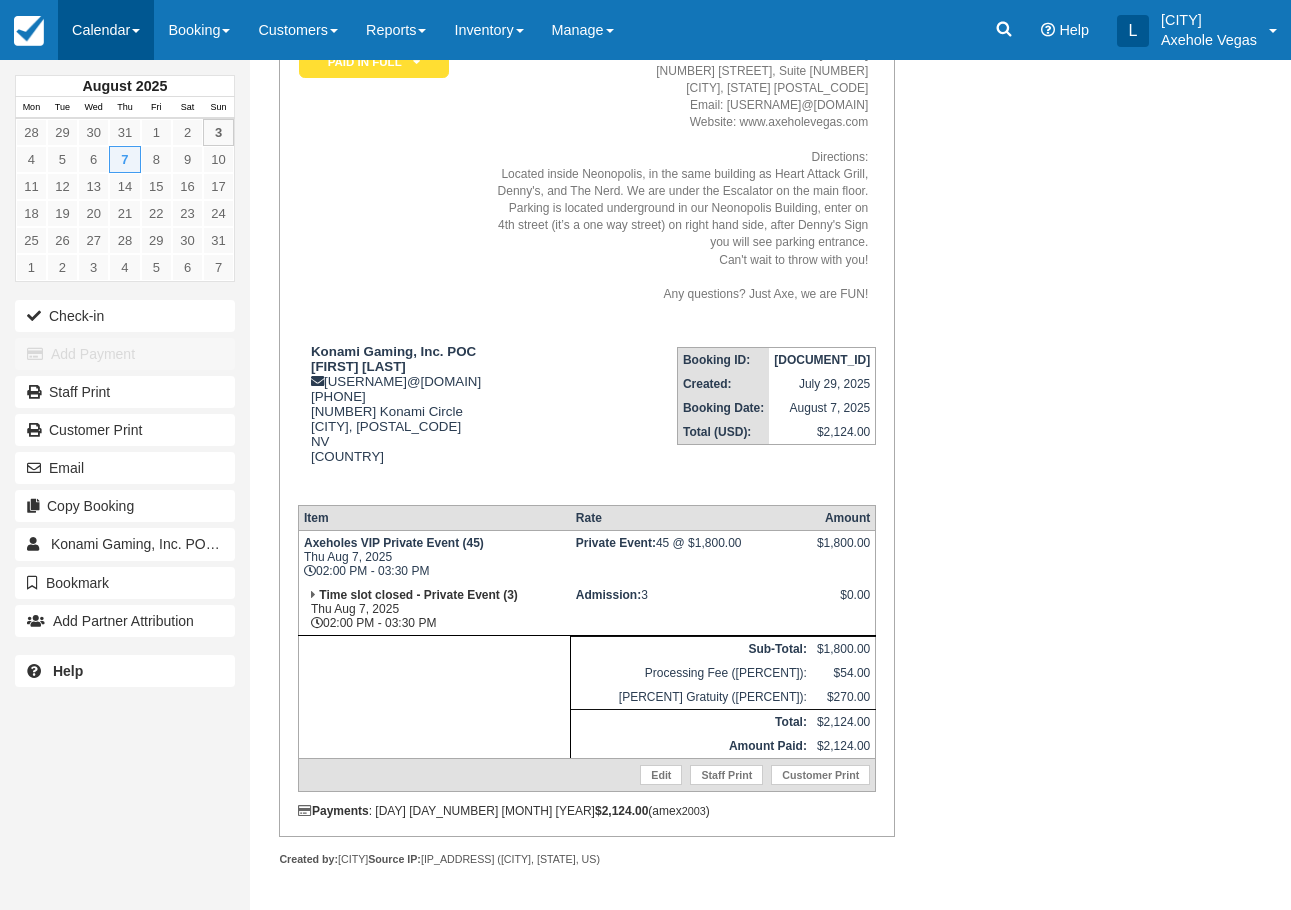 click on "Calendar" at bounding box center [106, 30] 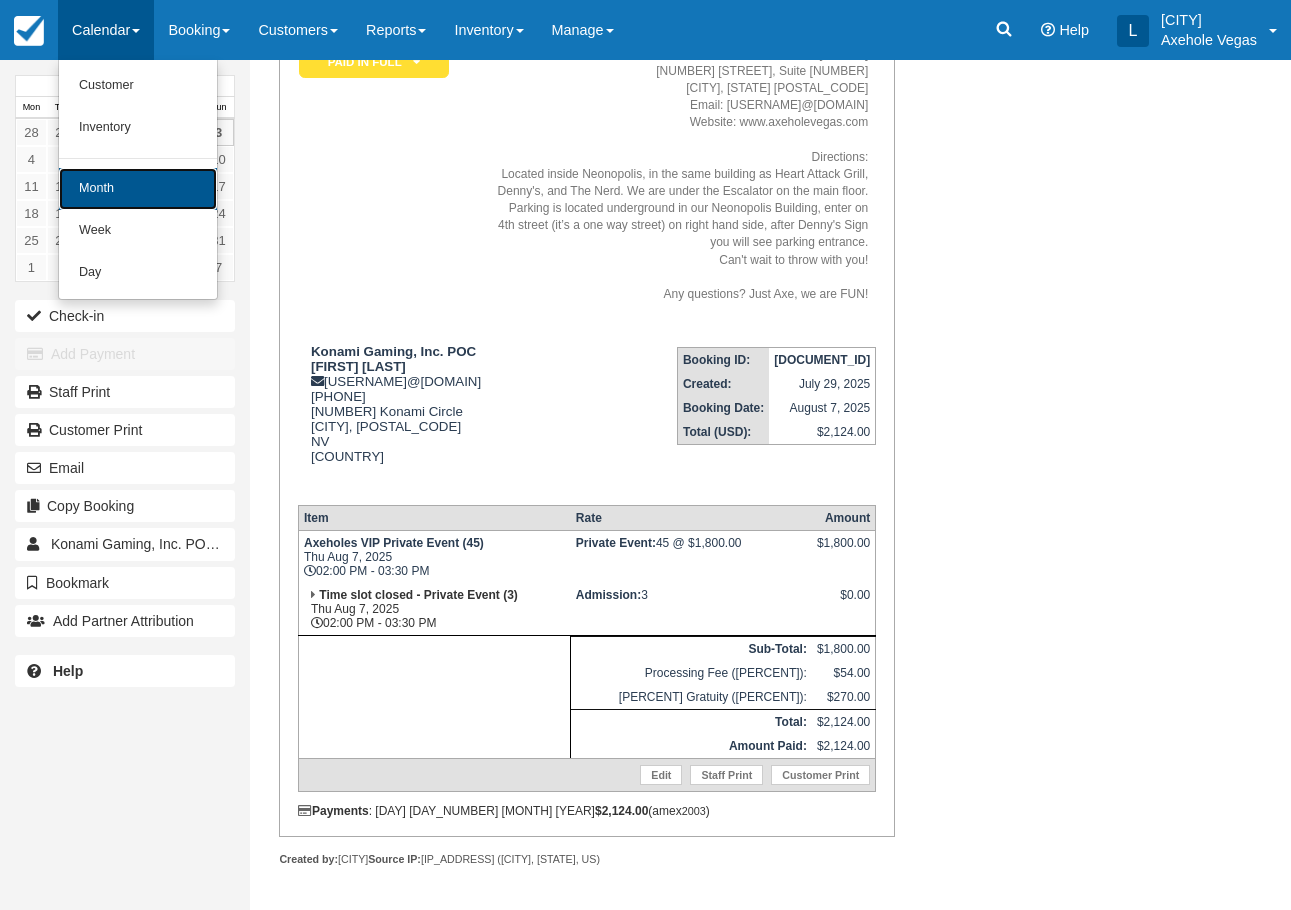 click on "Month" at bounding box center (138, 189) 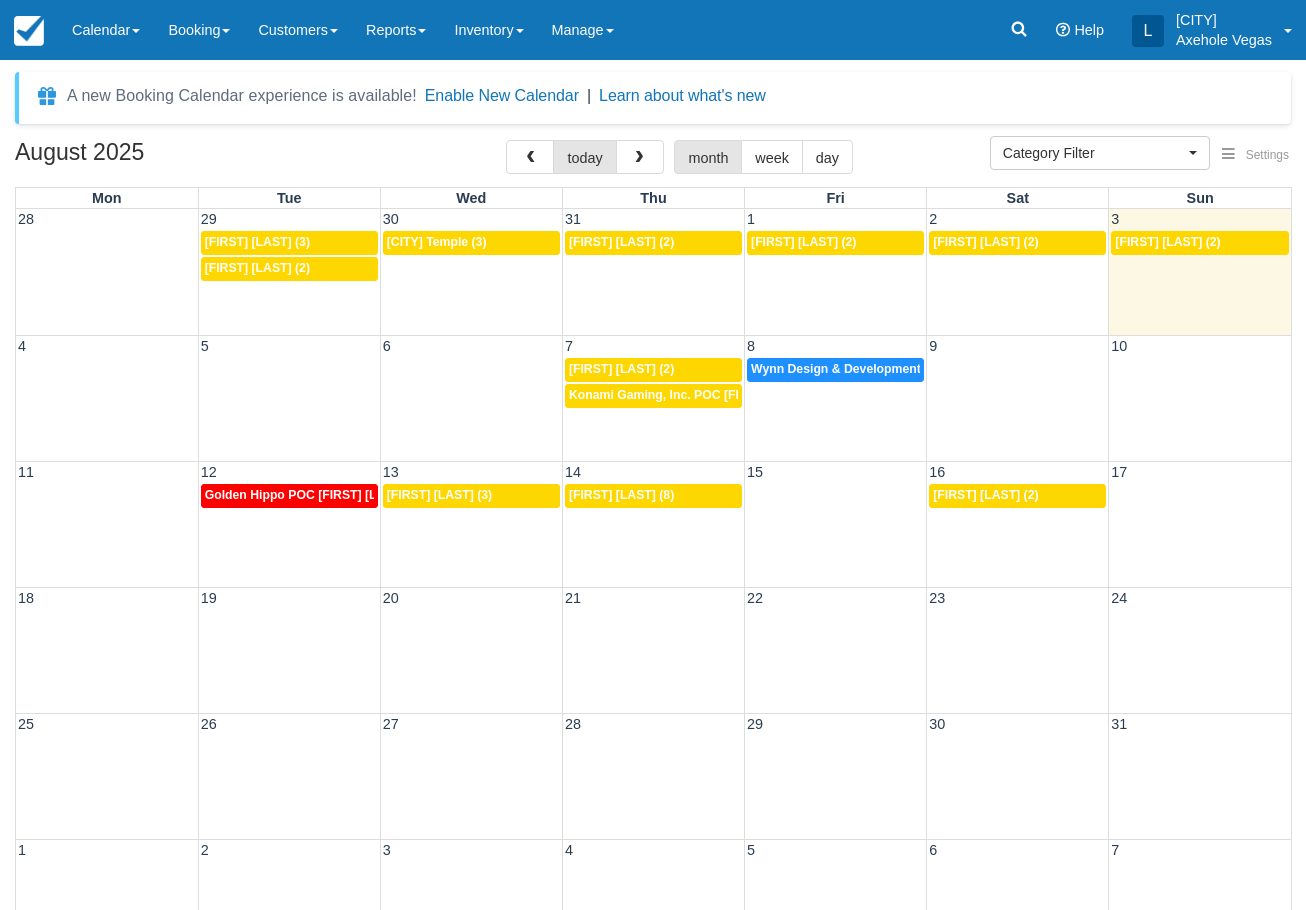 select 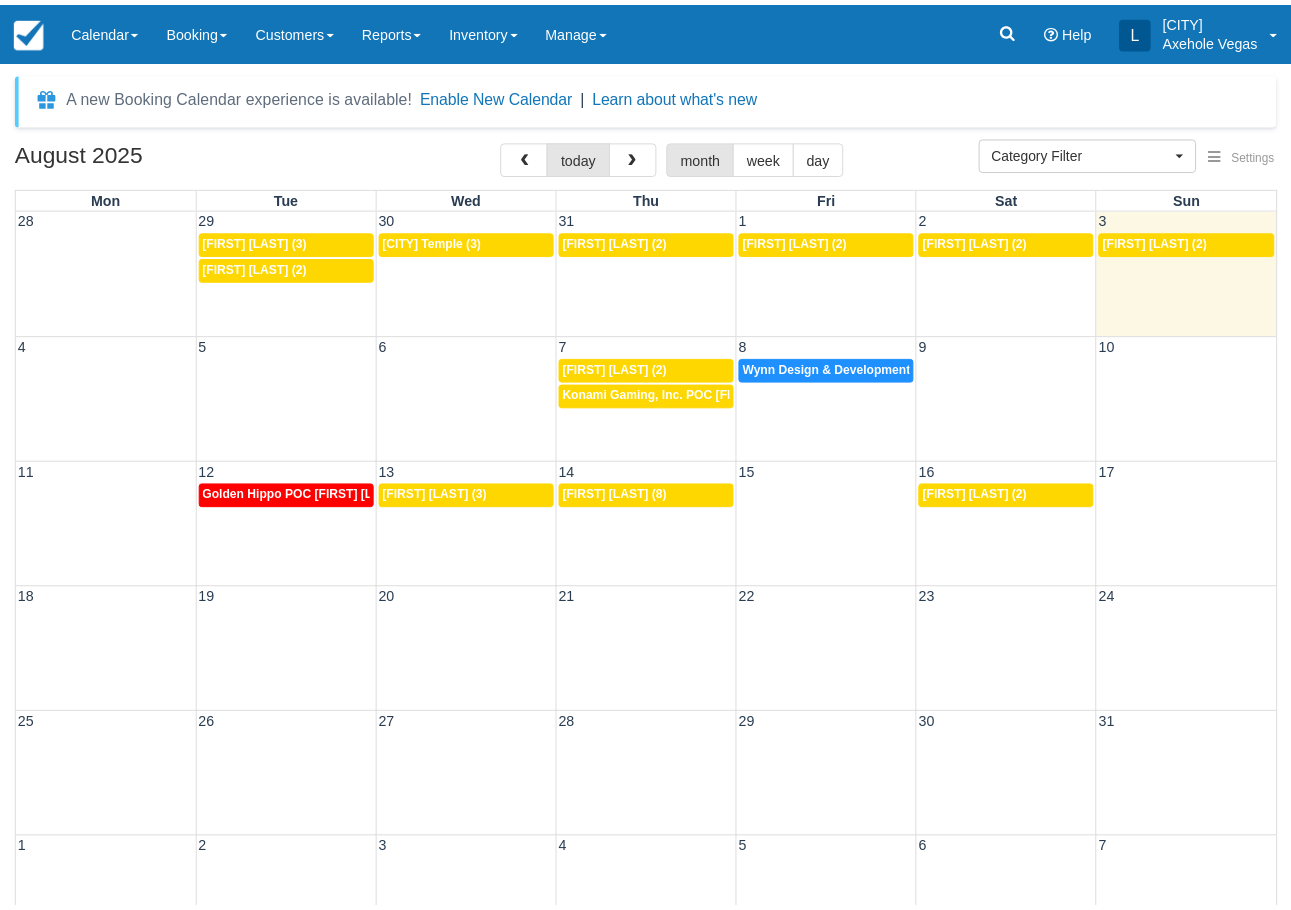 scroll, scrollTop: 0, scrollLeft: 0, axis: both 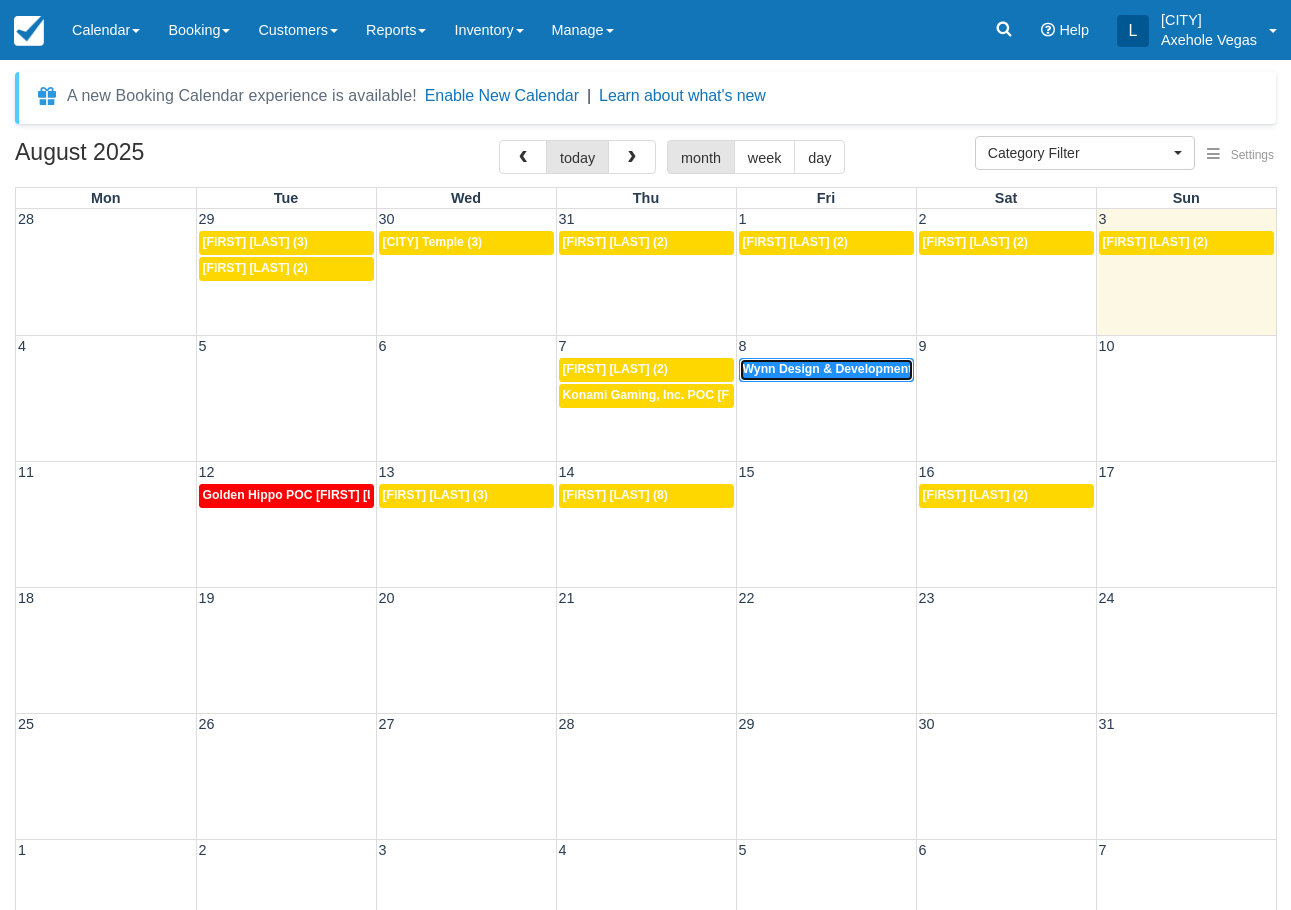 click on "Wynn Design & Development POC Hannah & Taylor (77)" at bounding box center [908, 369] 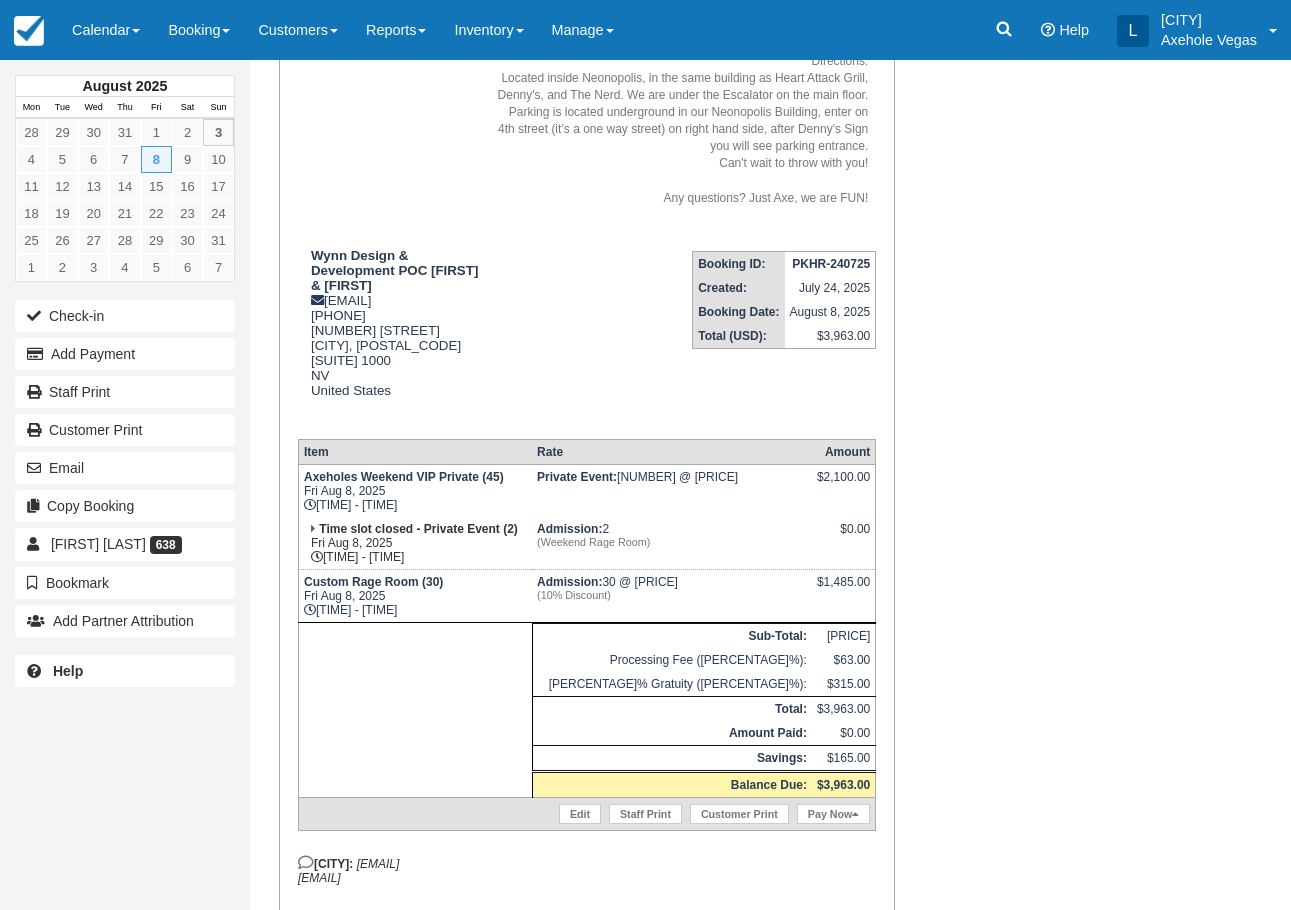 scroll, scrollTop: 372, scrollLeft: 0, axis: vertical 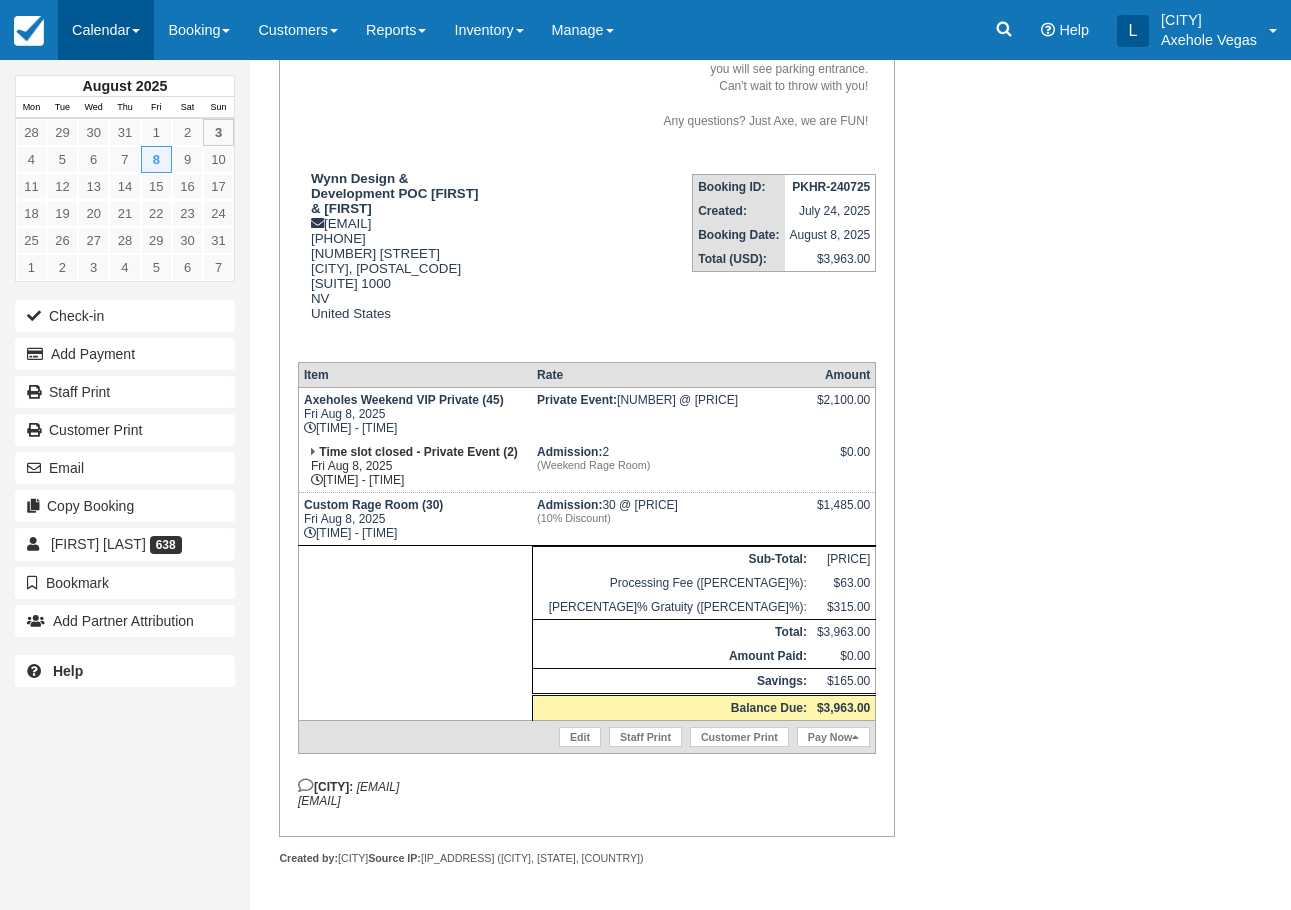 click on "Calendar" at bounding box center (106, 30) 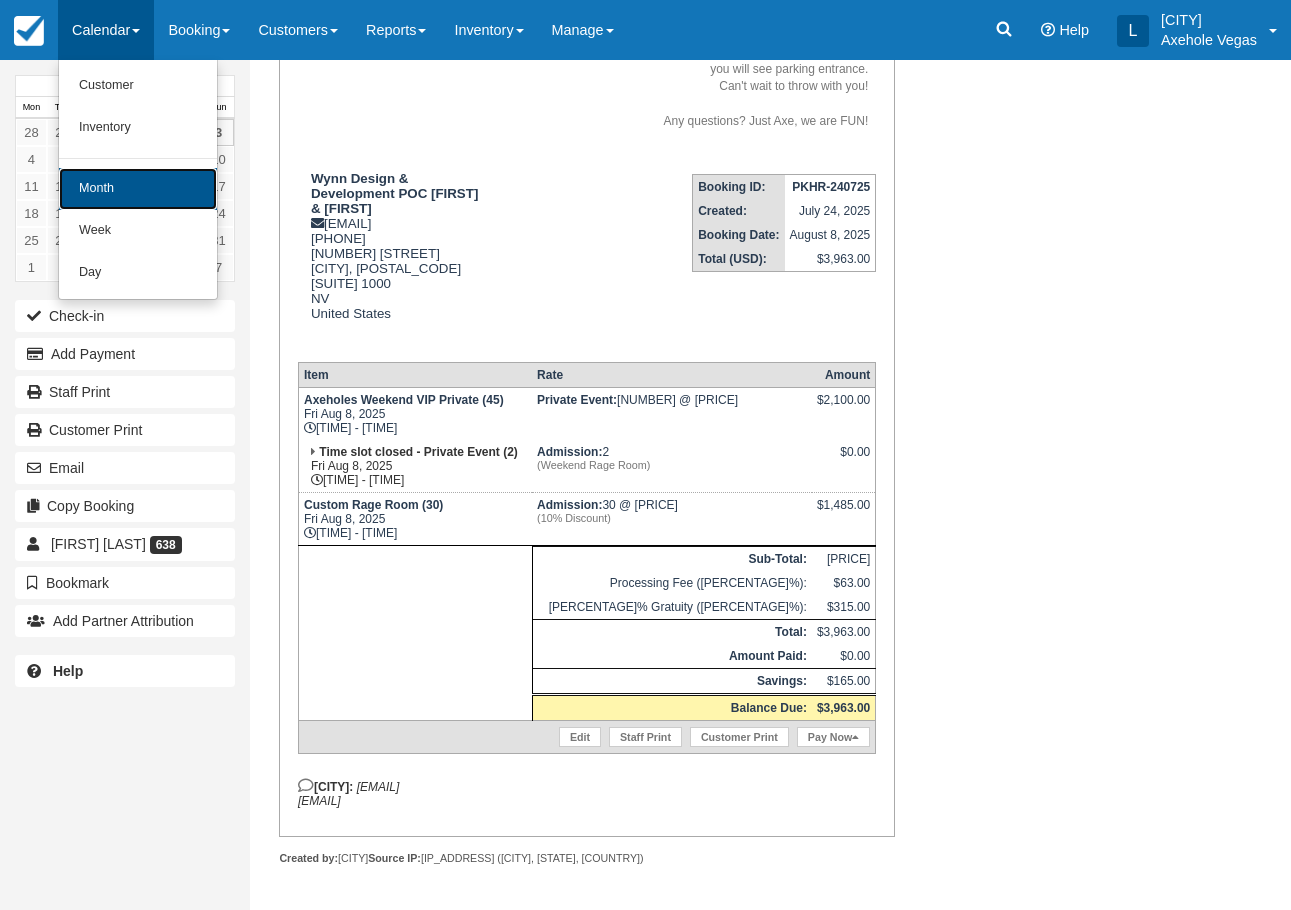 click on "Month" at bounding box center [138, 189] 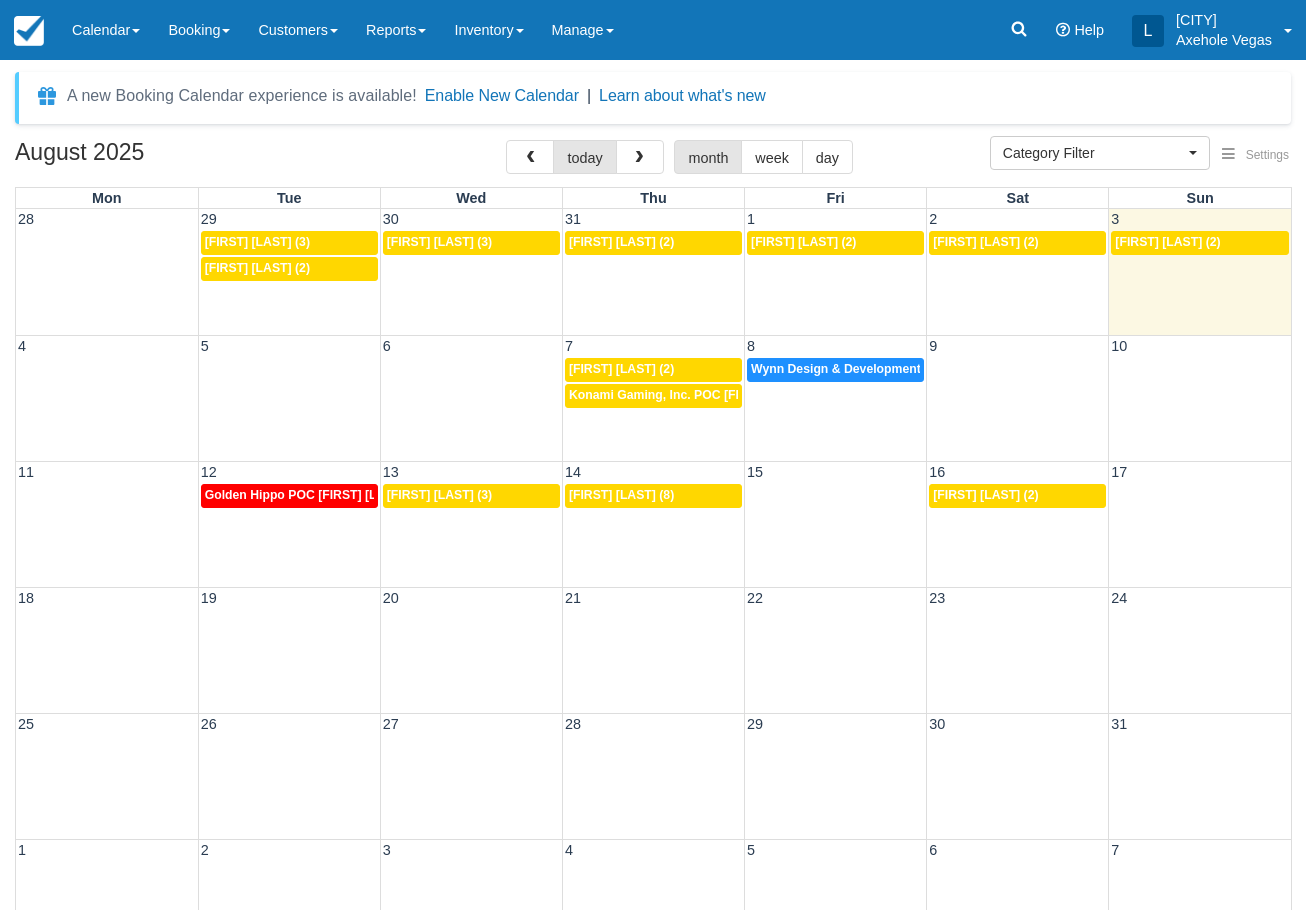 select 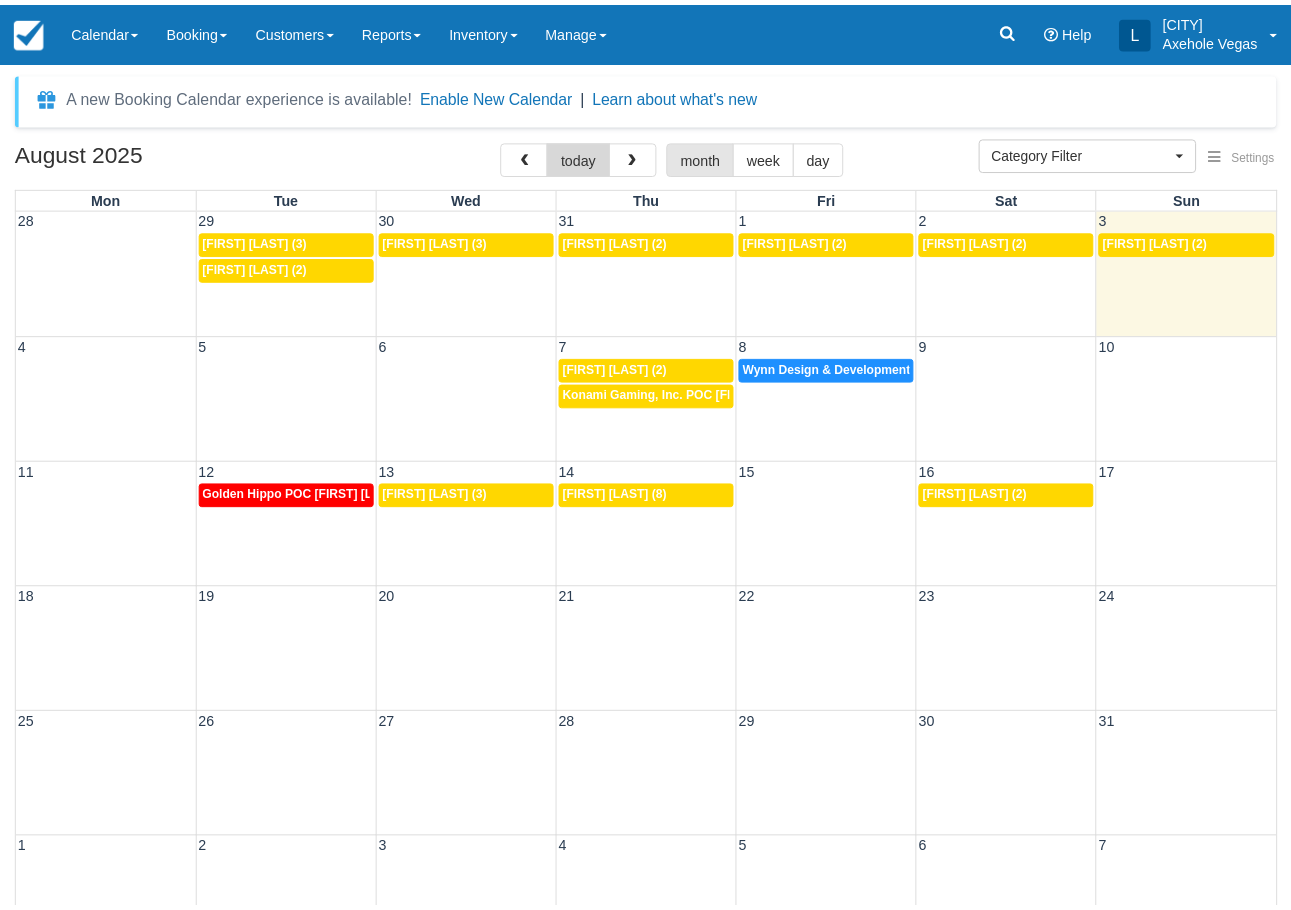 scroll, scrollTop: 0, scrollLeft: 0, axis: both 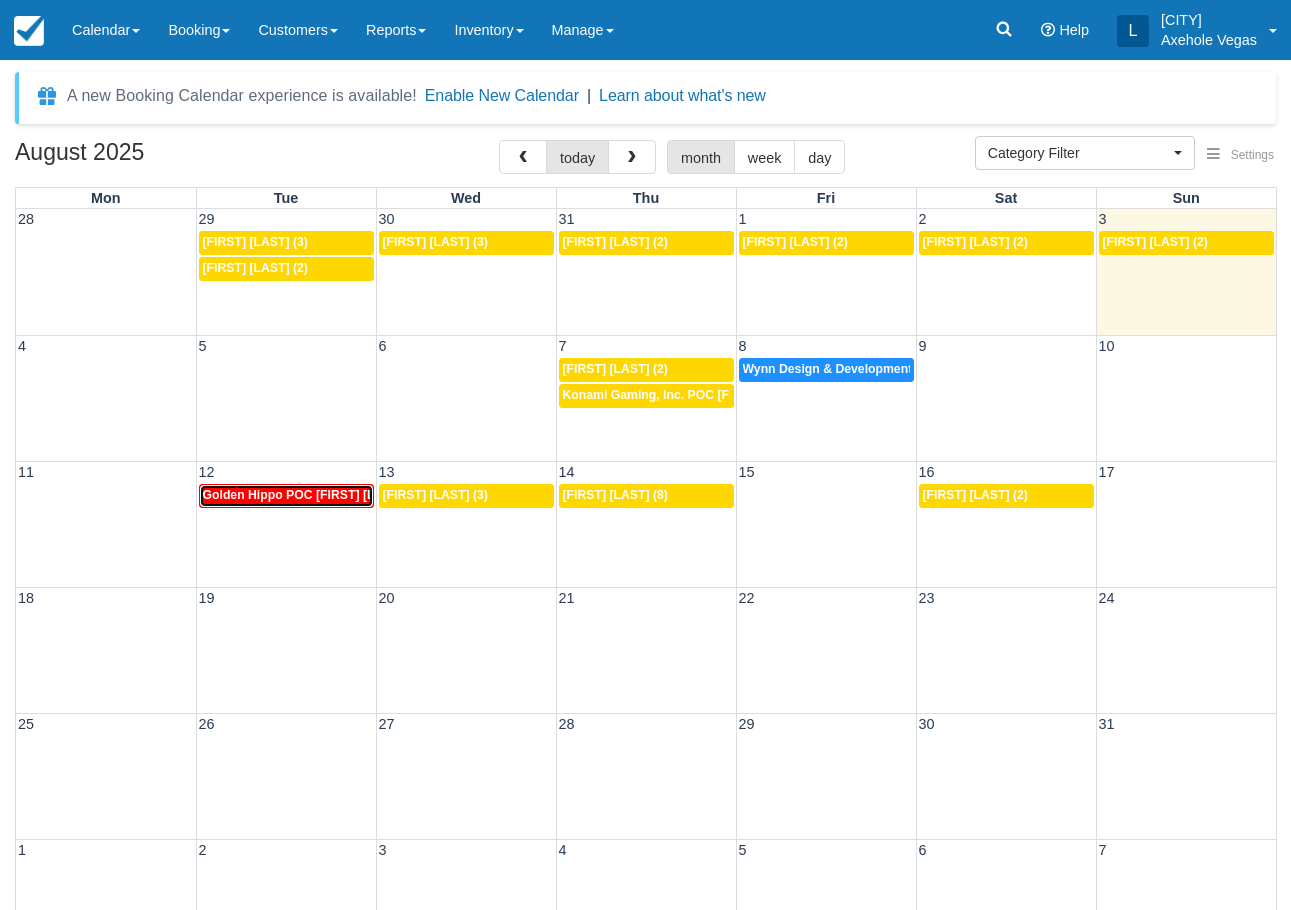 click on "Golden Hippo POC Jennifer Muise-Ozawa (51)" at bounding box center [316, 495] 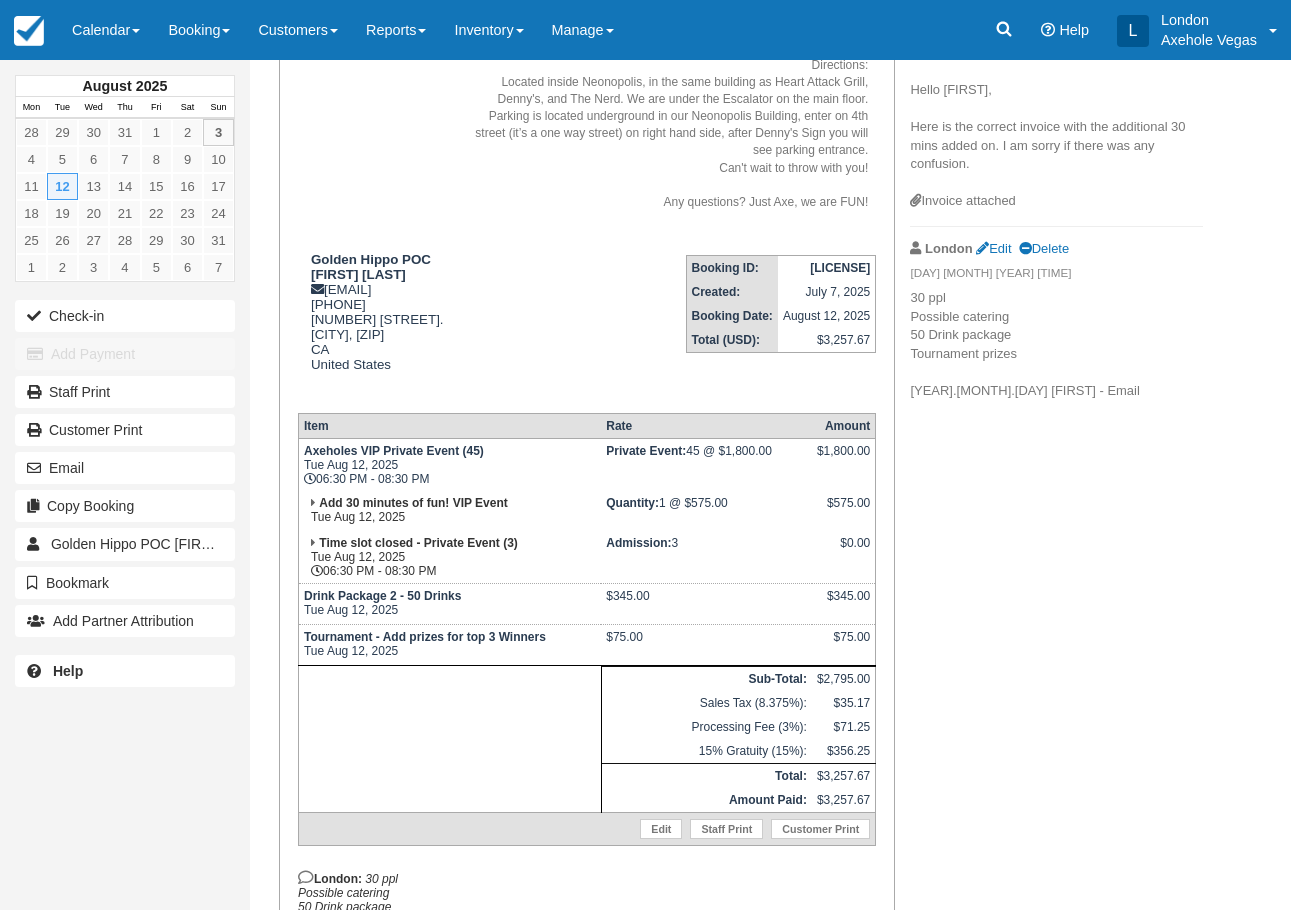 scroll, scrollTop: 300, scrollLeft: 0, axis: vertical 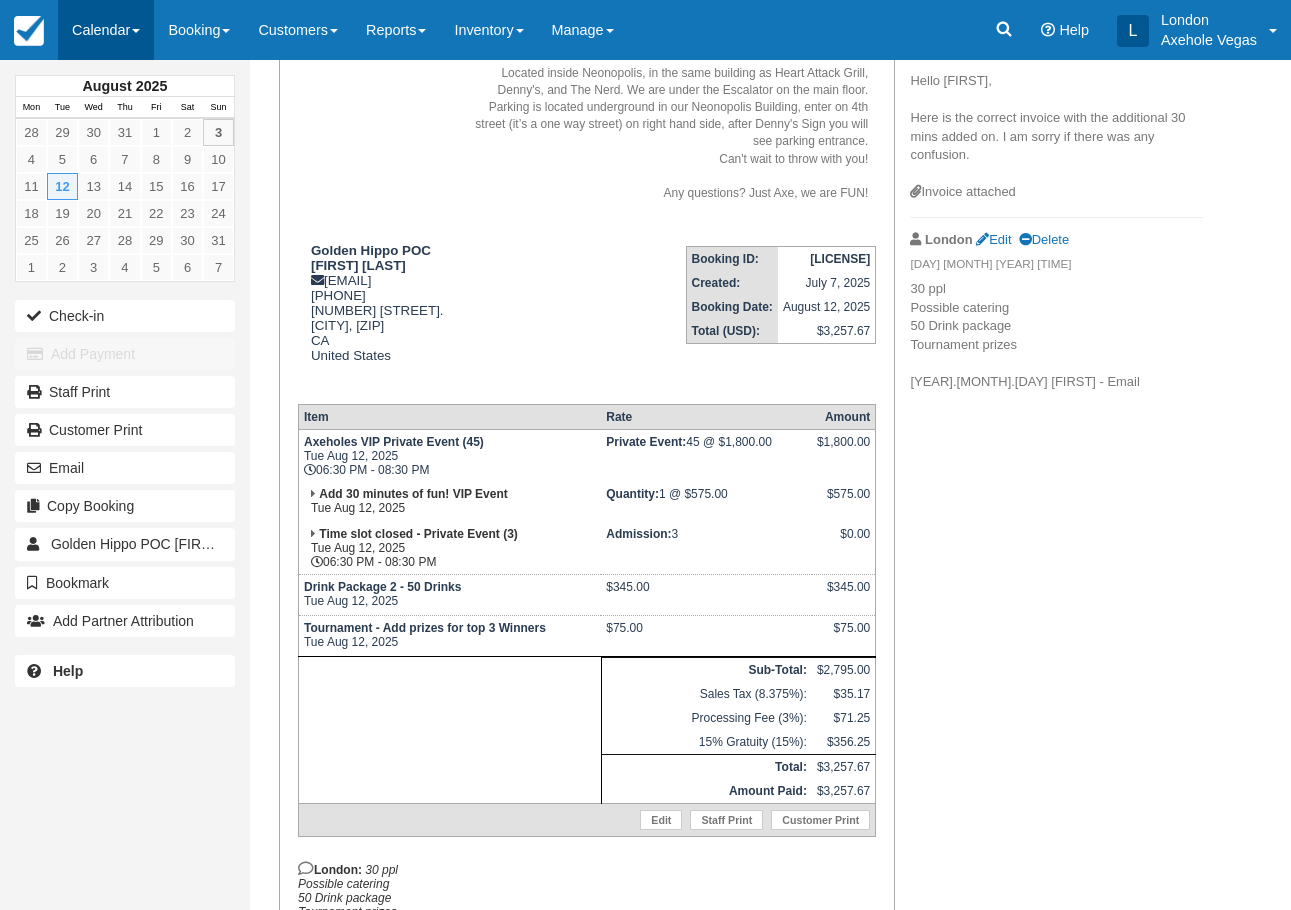 click on "Calendar" at bounding box center [106, 30] 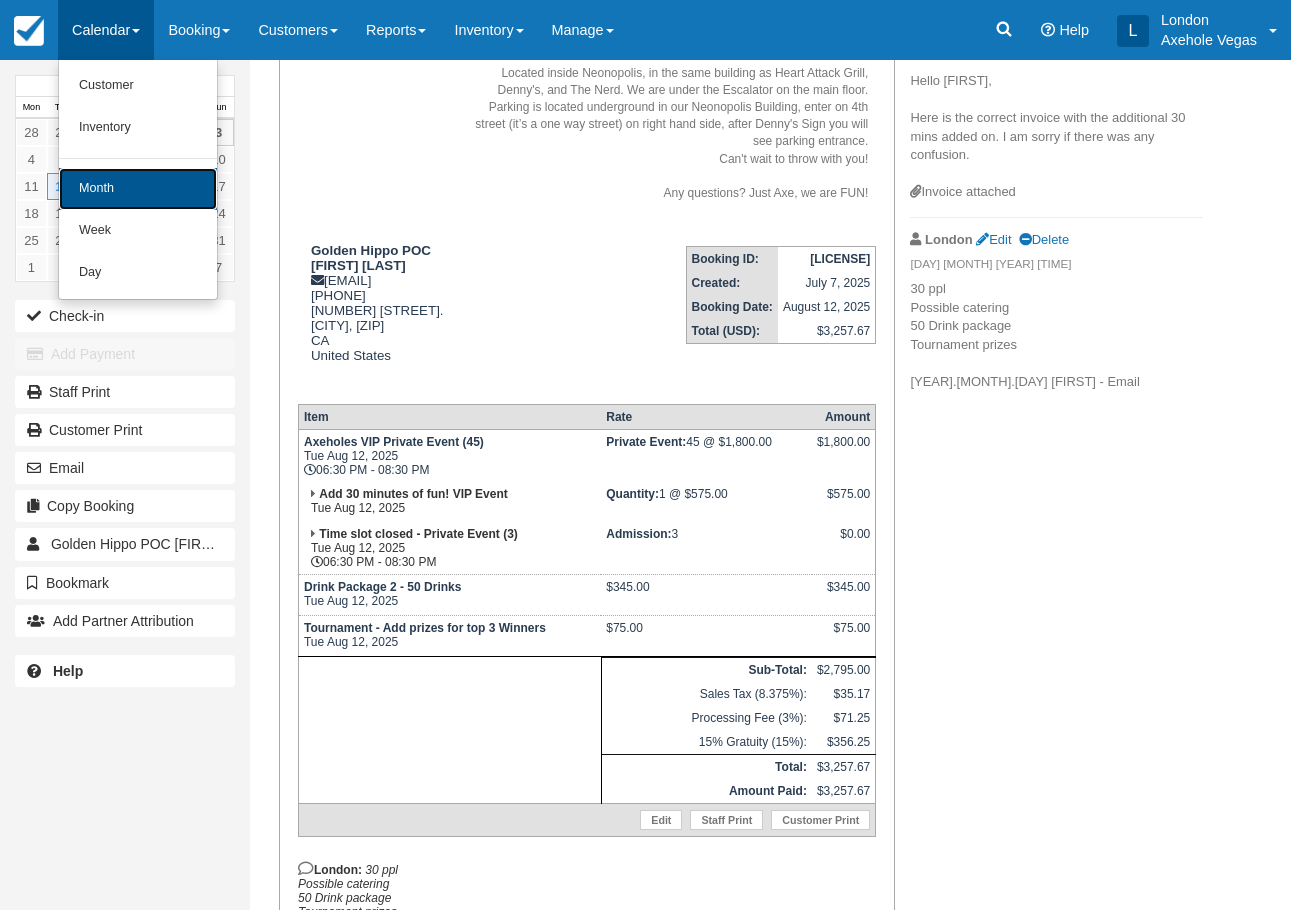 click on "Month" at bounding box center (138, 189) 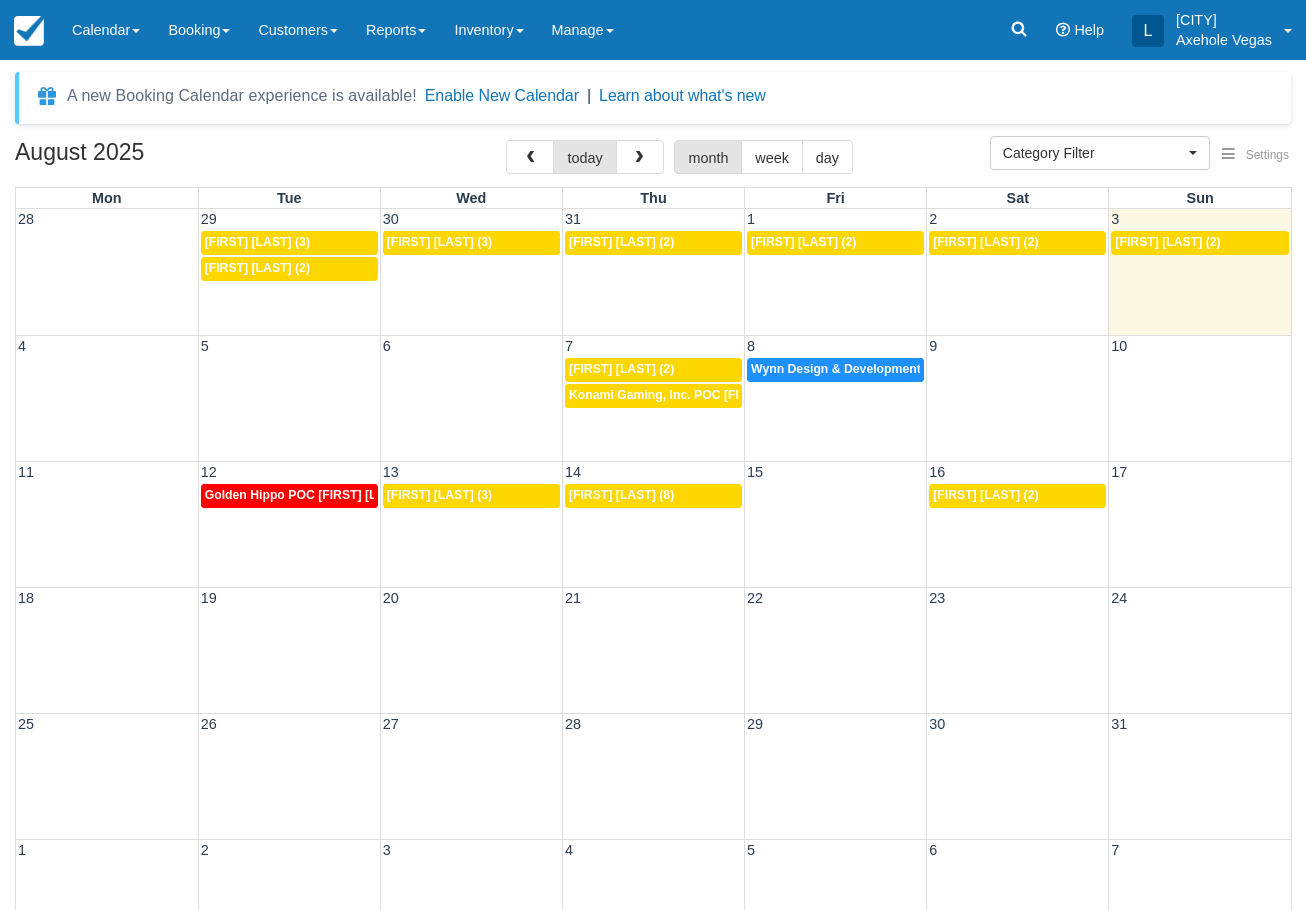 select 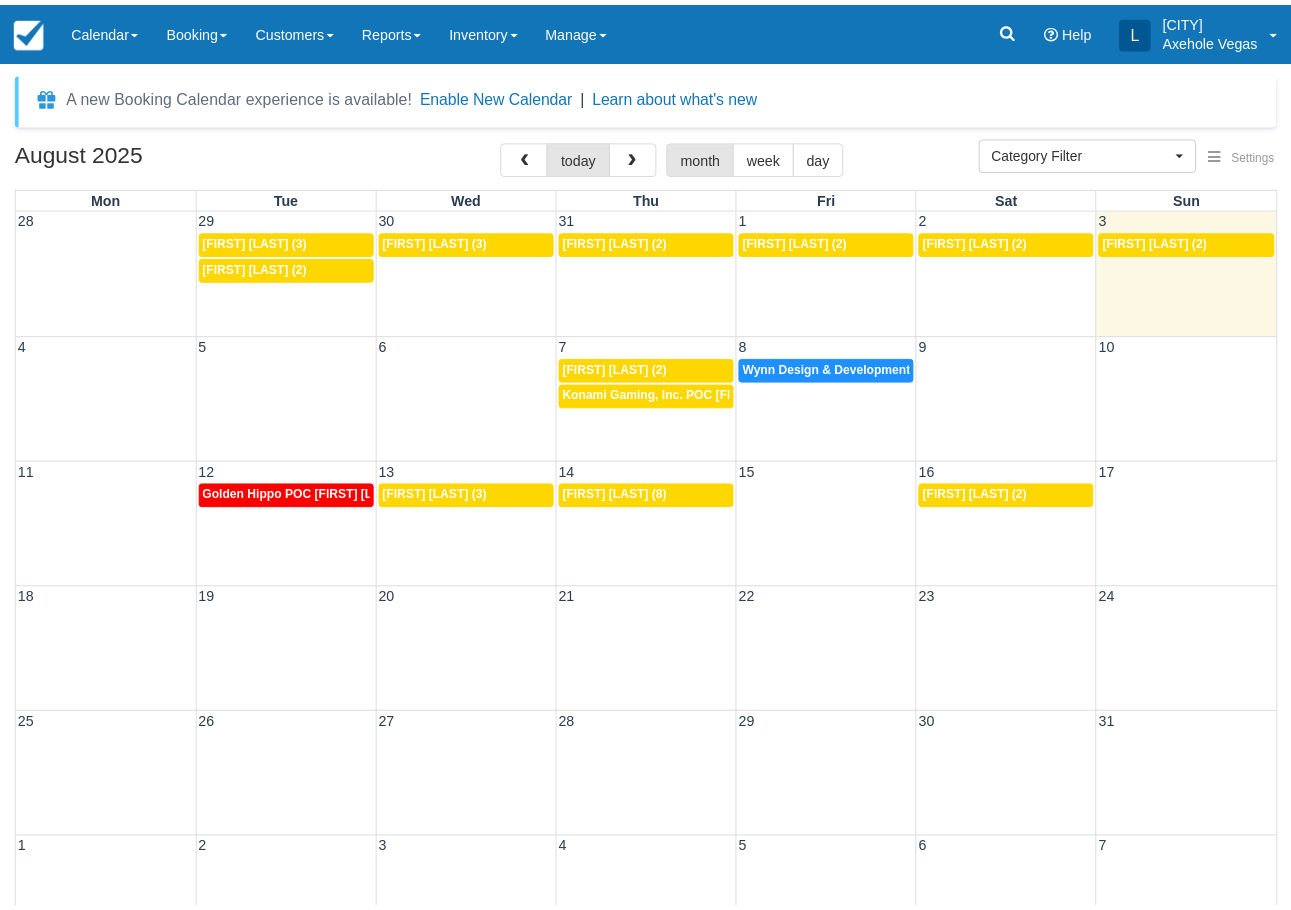 scroll, scrollTop: 0, scrollLeft: 0, axis: both 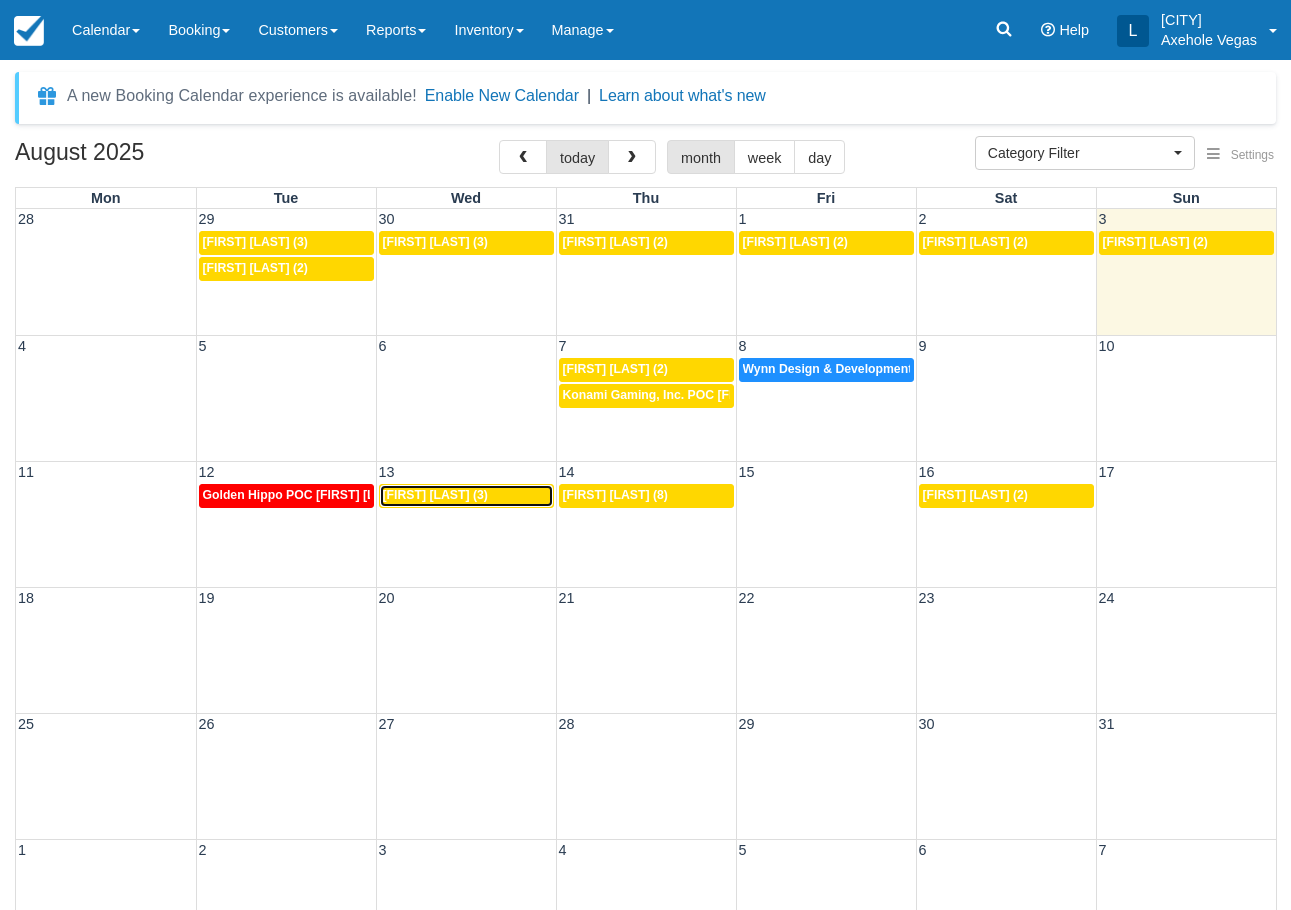 click on "[FIRST] [LAST] (3)" at bounding box center [435, 495] 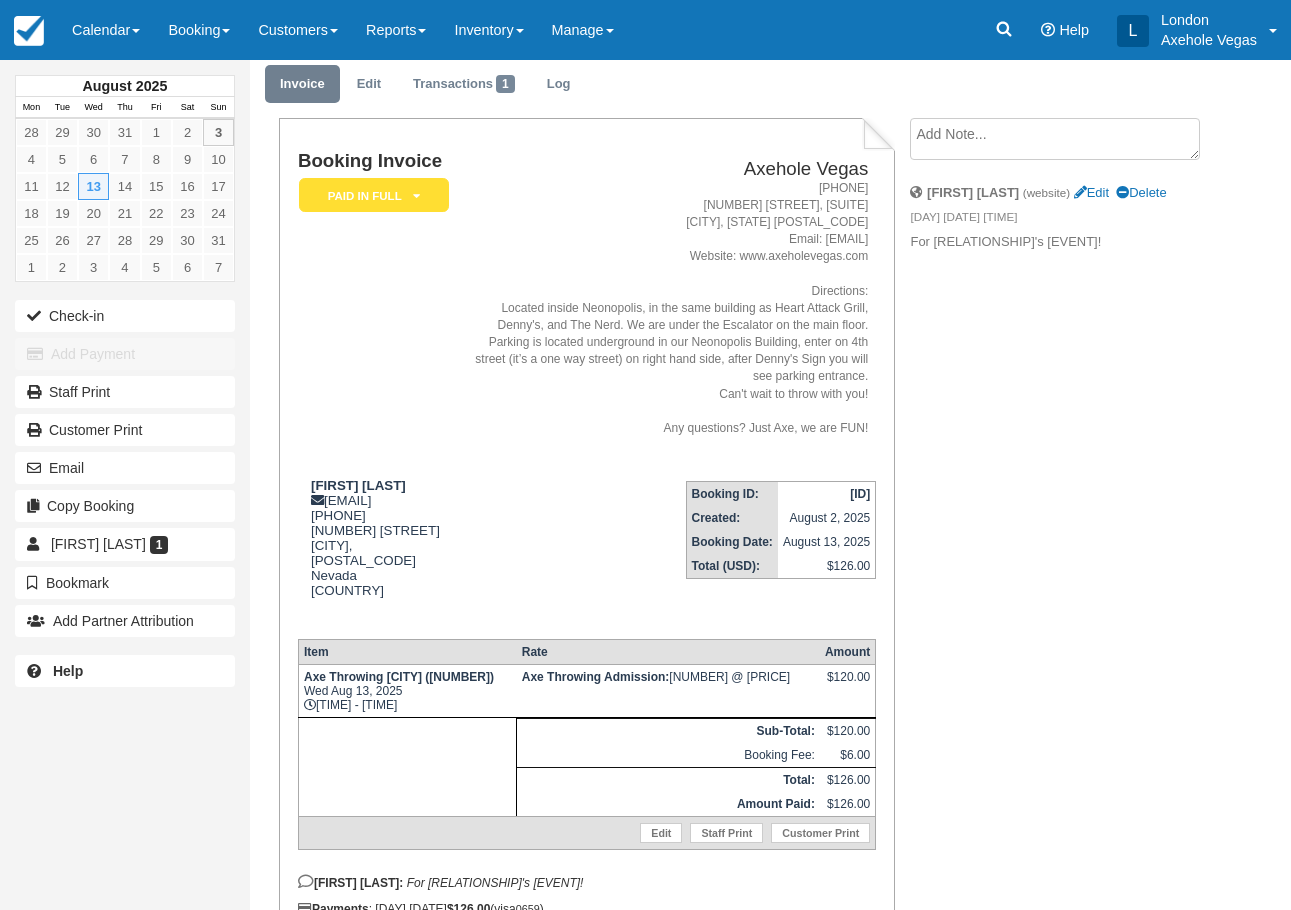 scroll, scrollTop: 100, scrollLeft: 0, axis: vertical 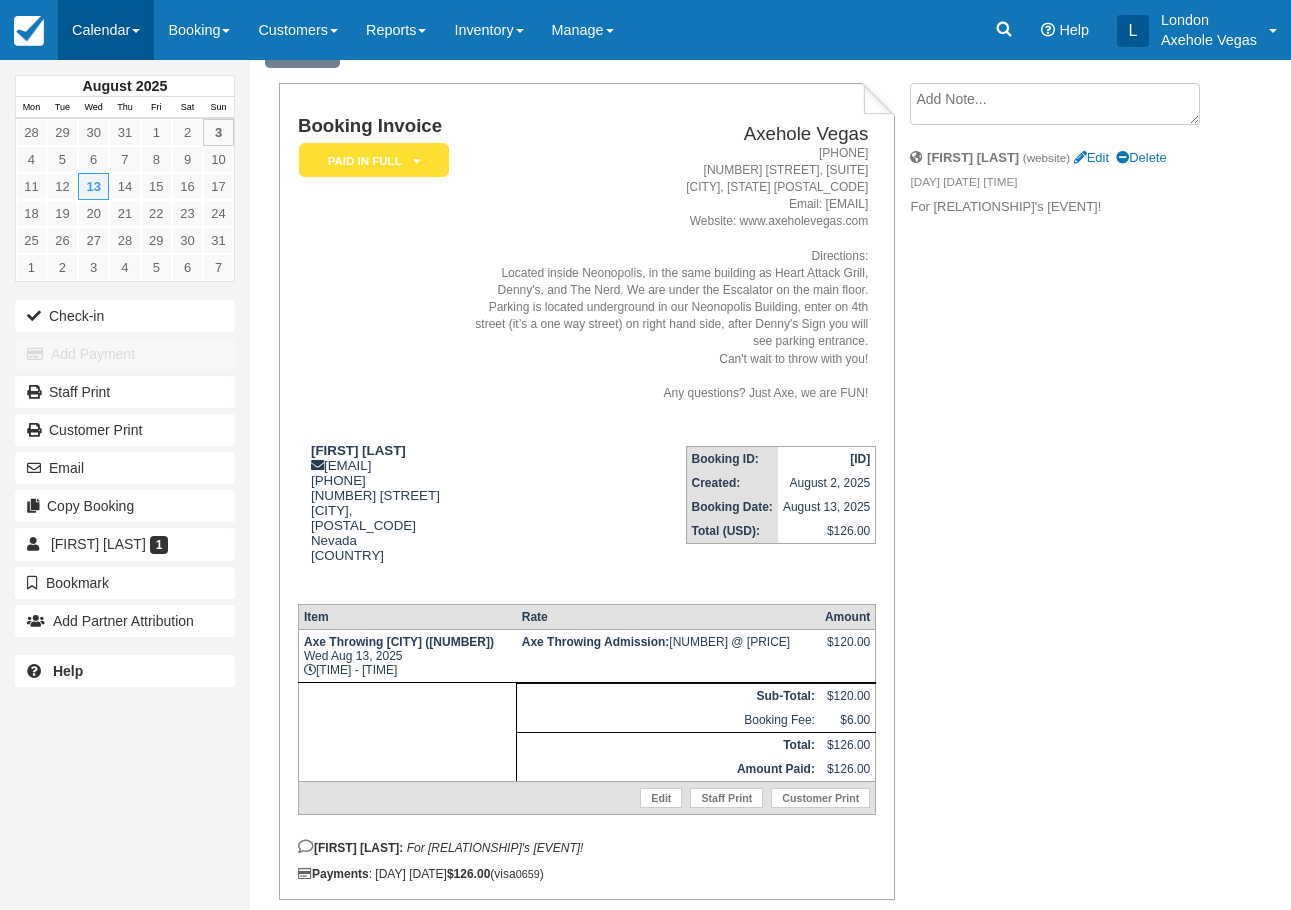click on "Calendar" at bounding box center [106, 30] 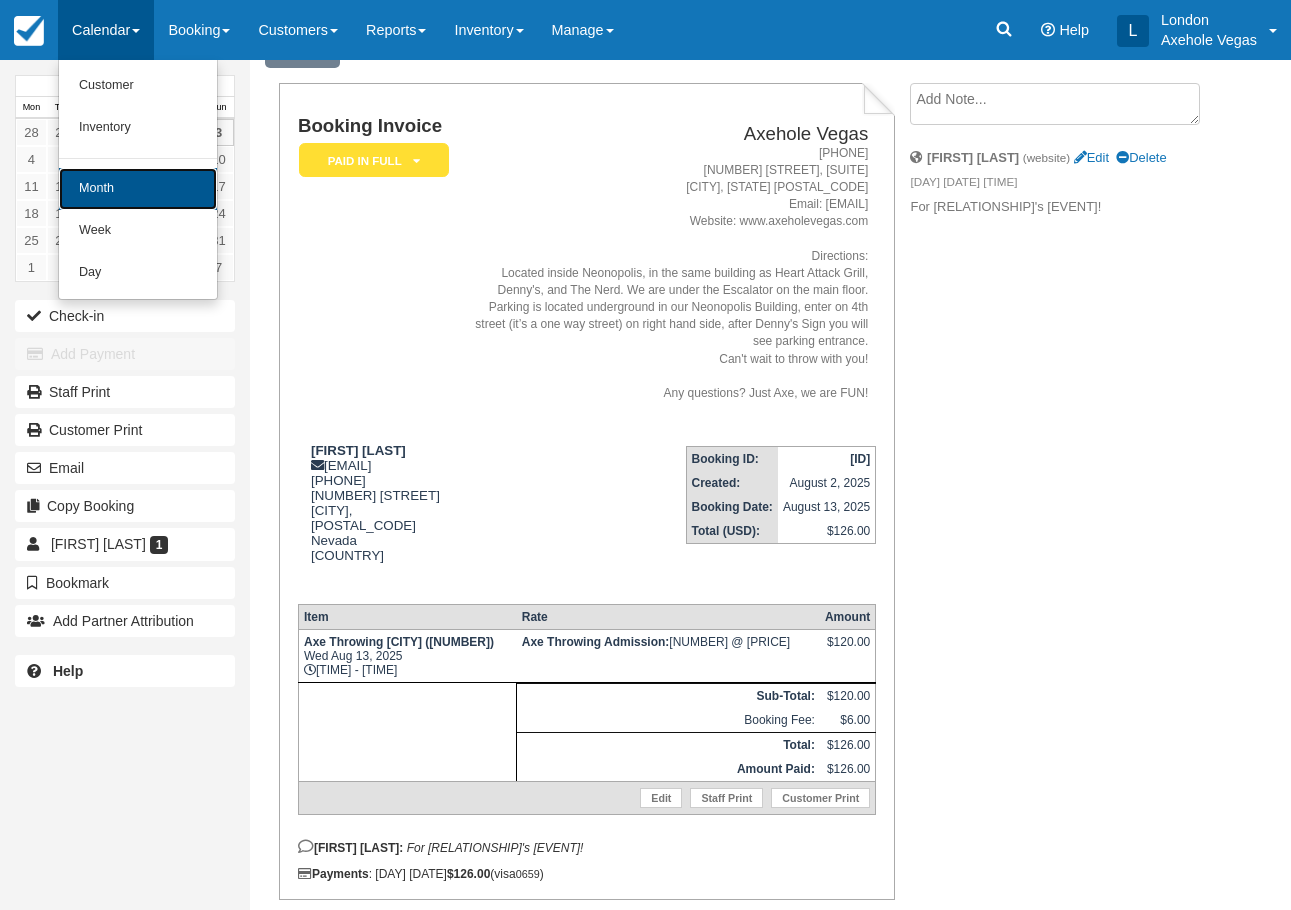 click on "Month" at bounding box center [138, 189] 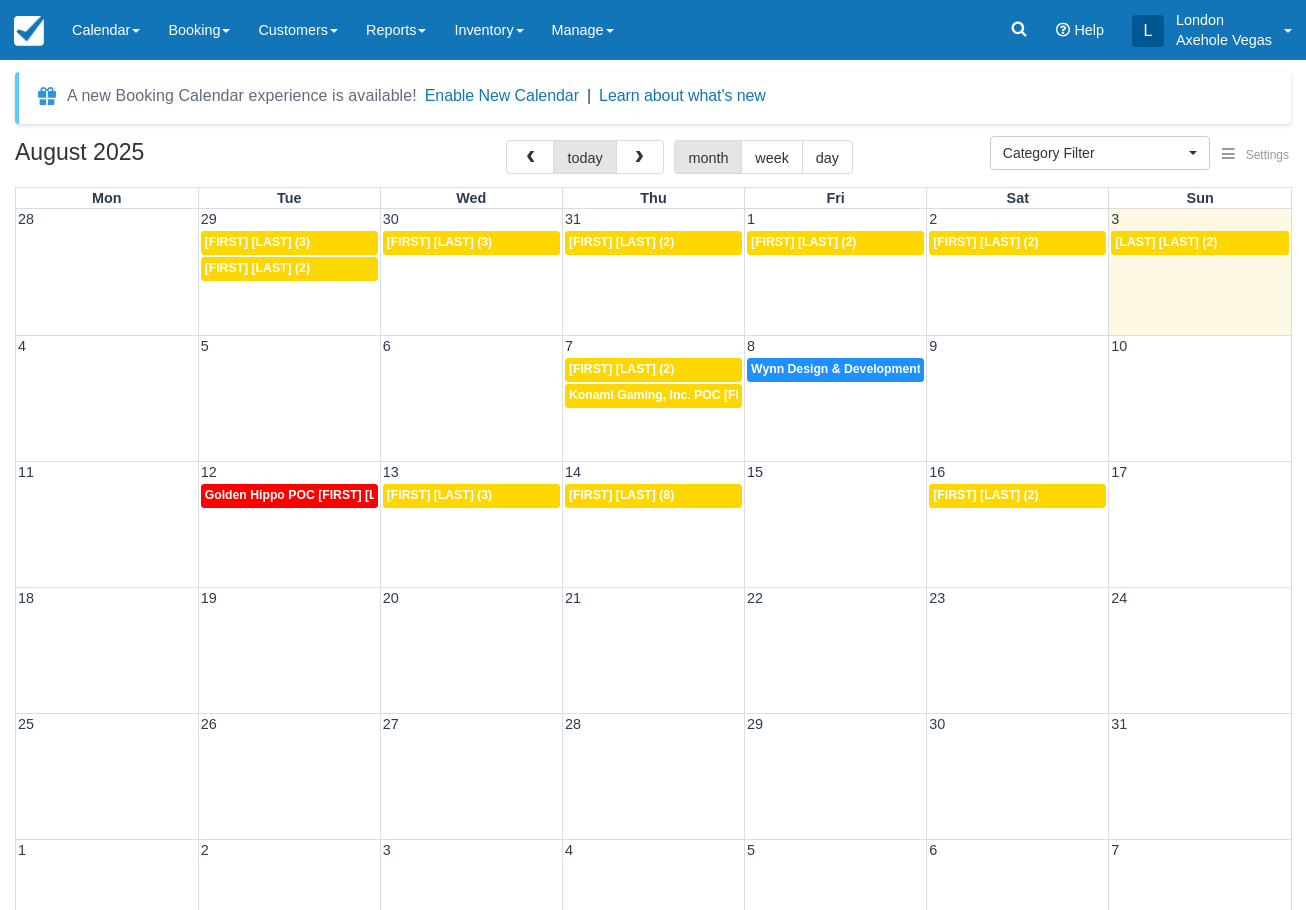 select 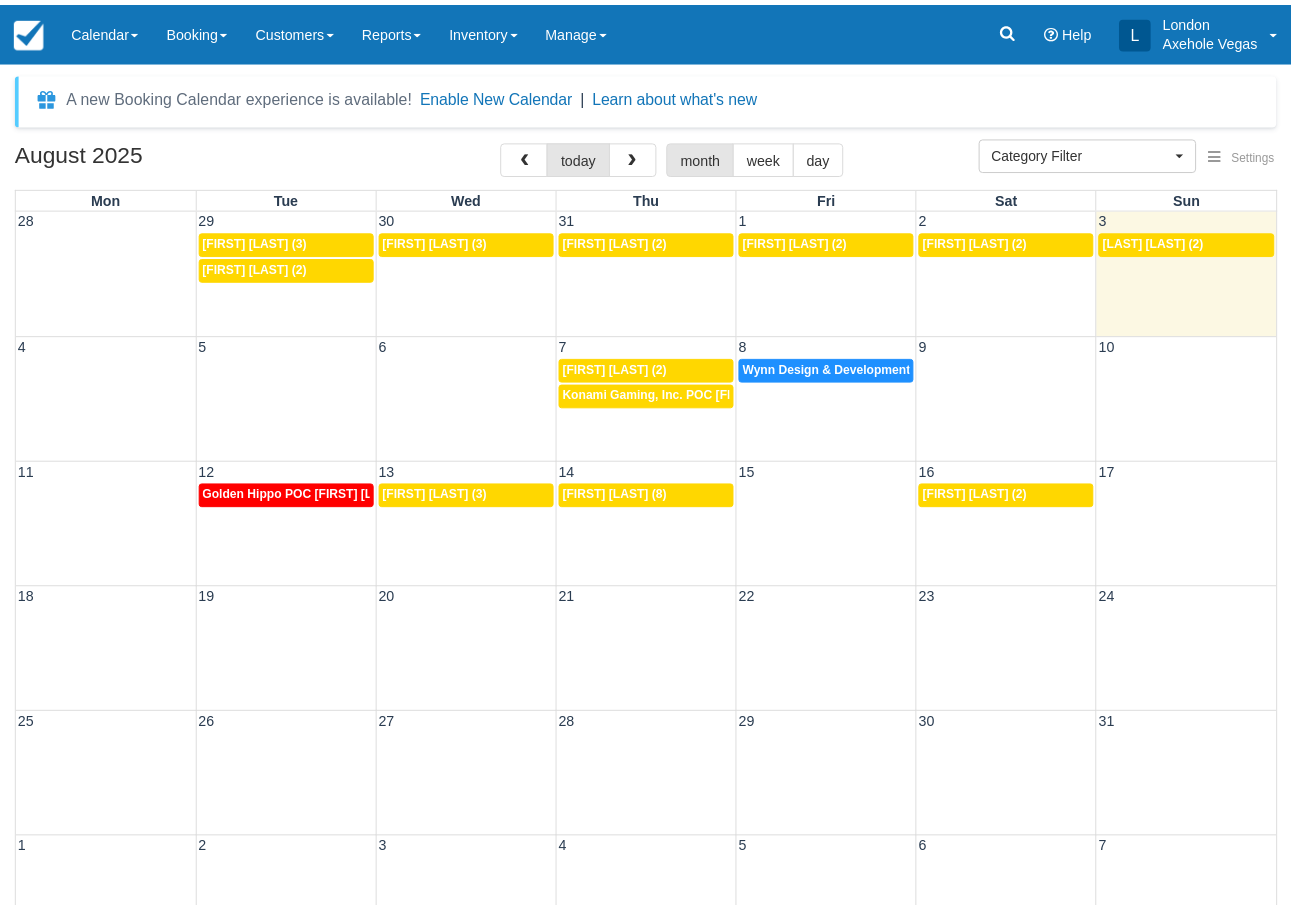 scroll, scrollTop: 0, scrollLeft: 0, axis: both 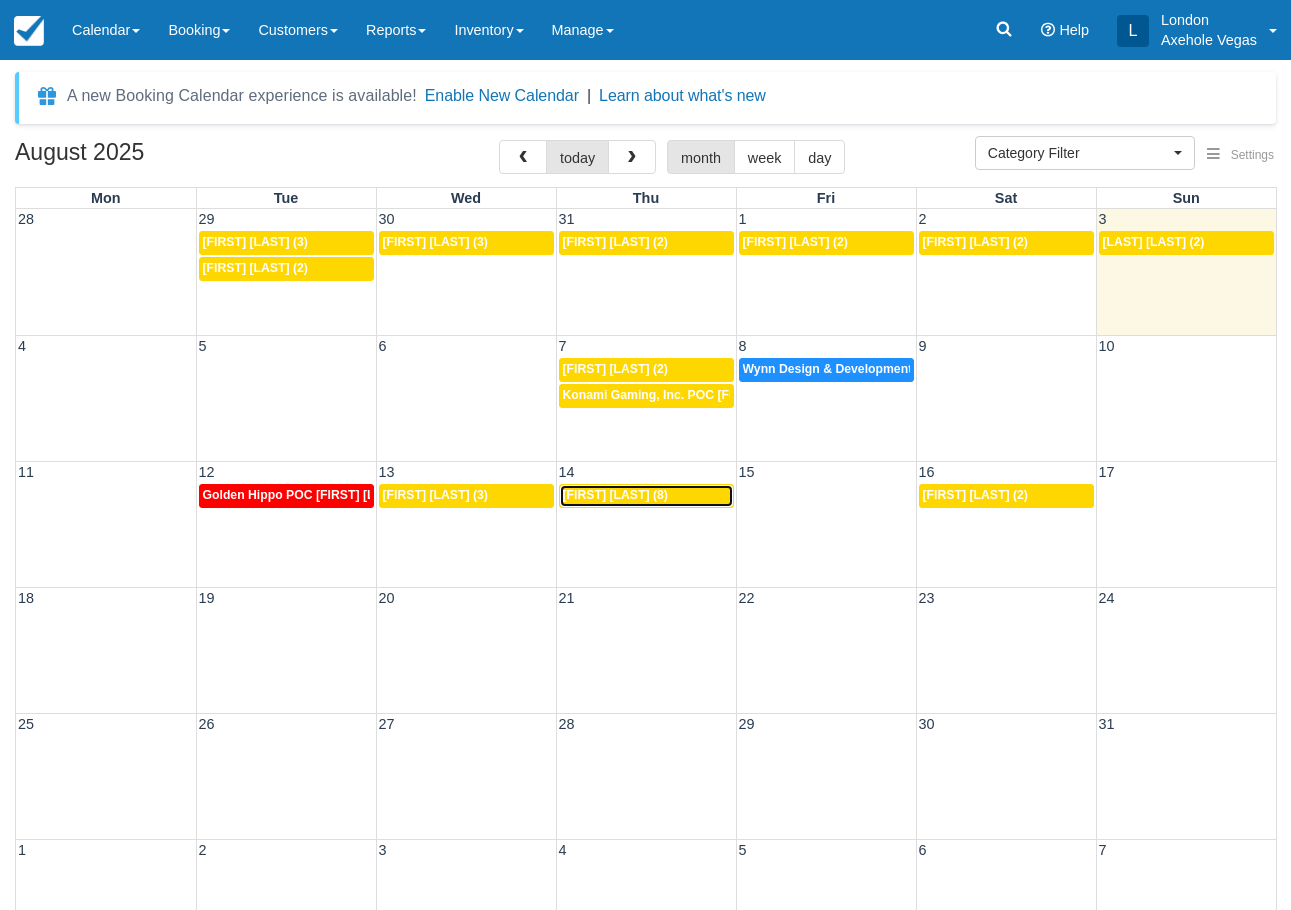 click on "6p   Ana Ponce (8)" at bounding box center [646, 496] 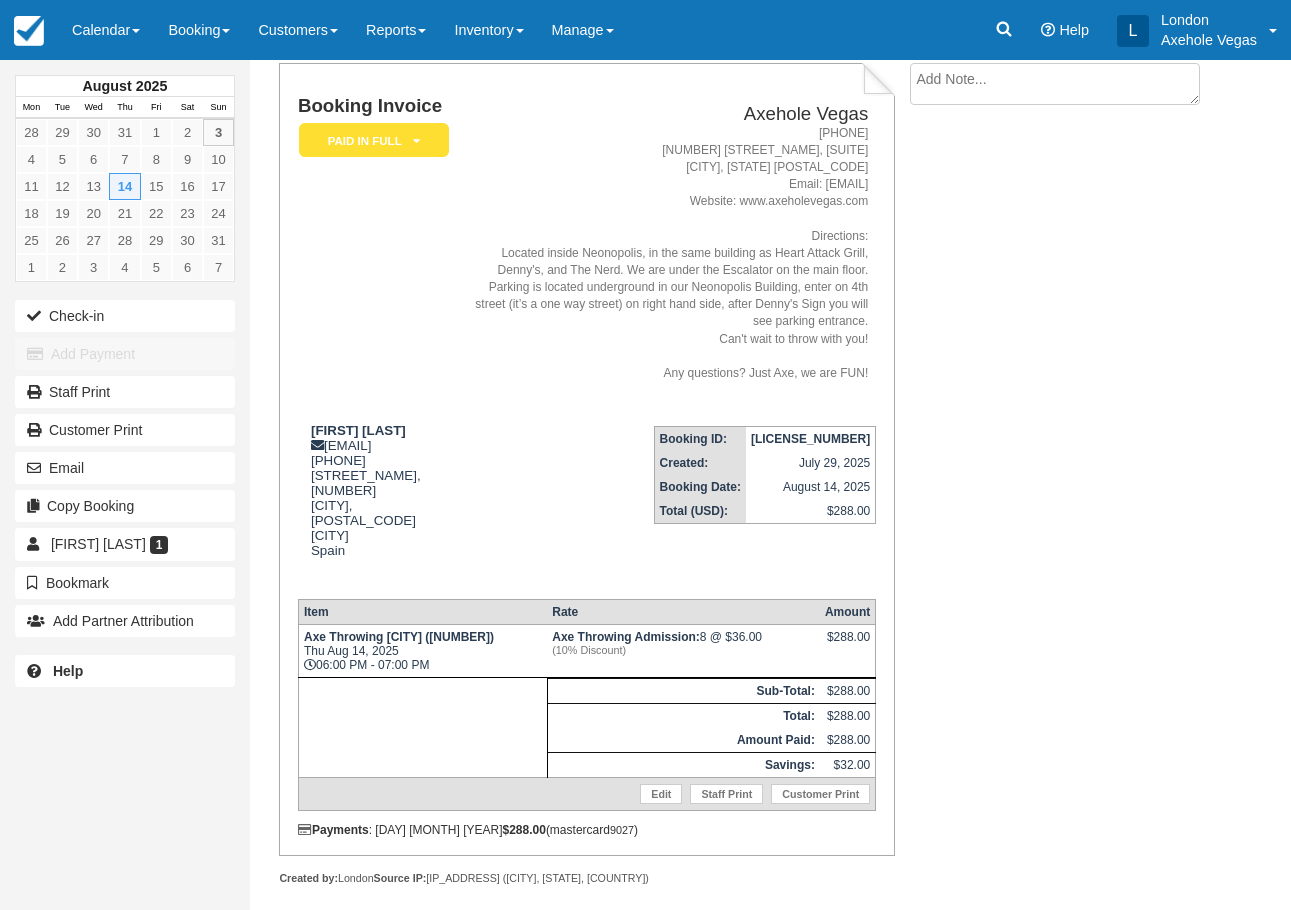 scroll, scrollTop: 124, scrollLeft: 0, axis: vertical 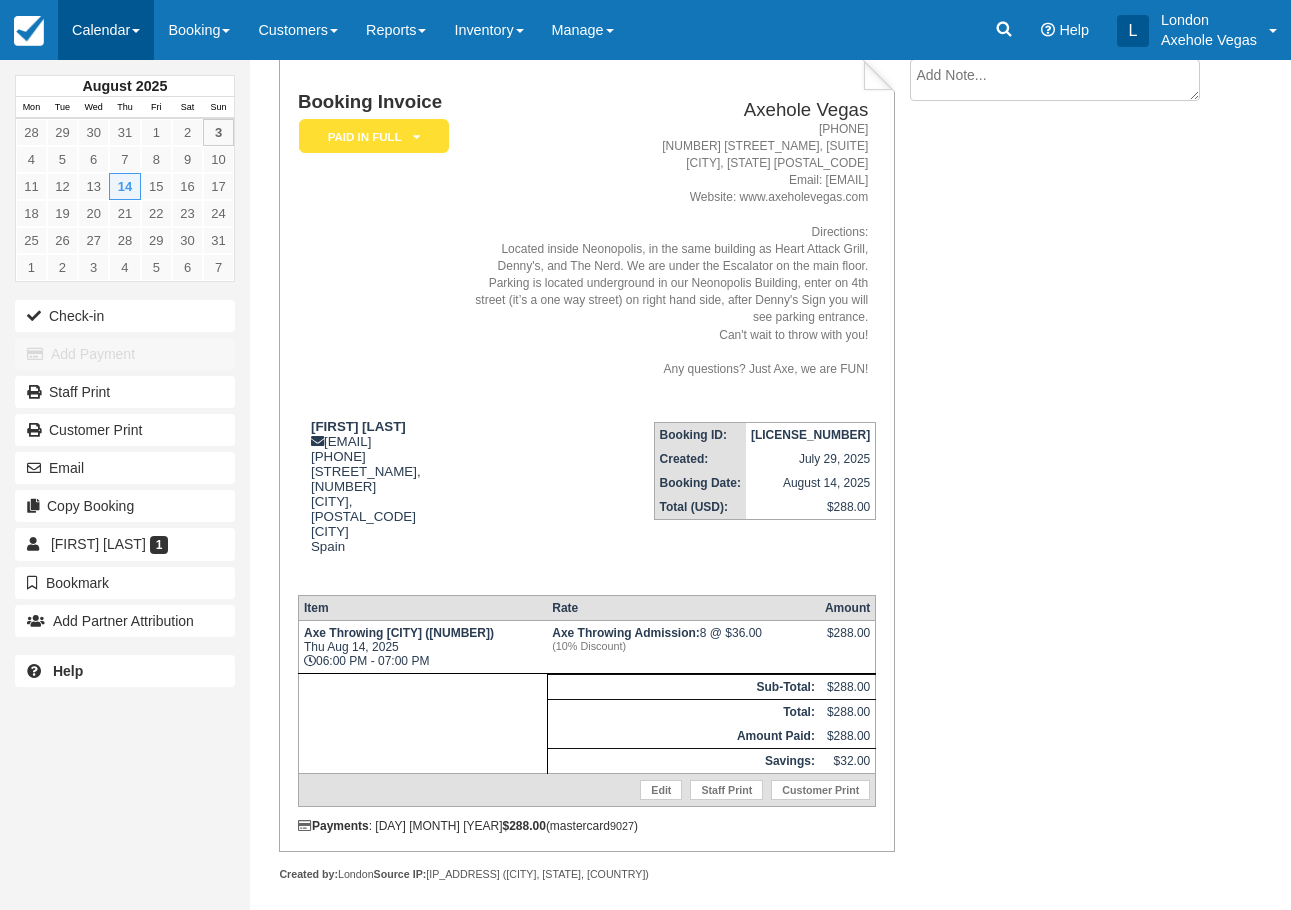 click on "Calendar" at bounding box center (106, 30) 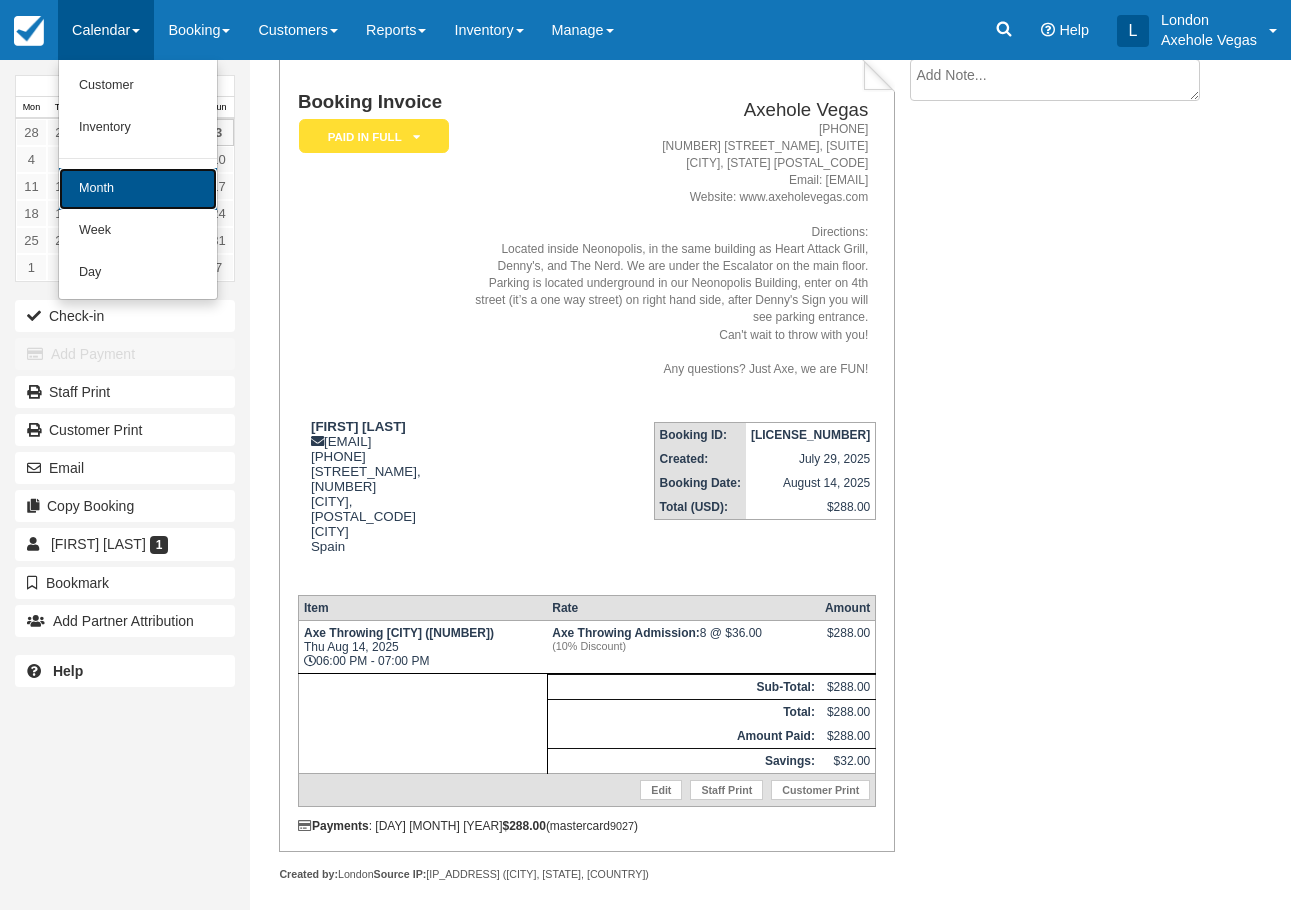 click on "Month" at bounding box center (138, 189) 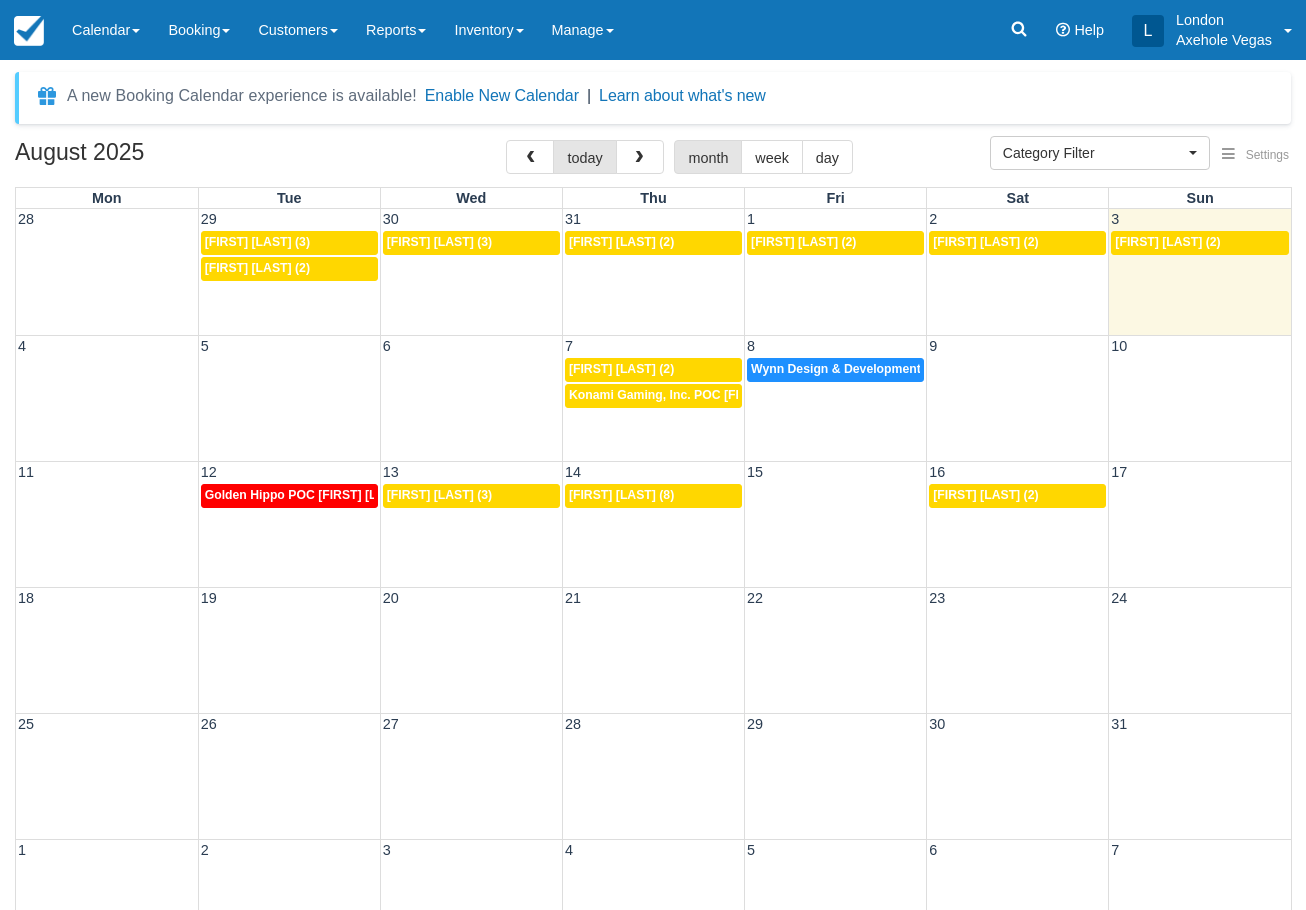 select 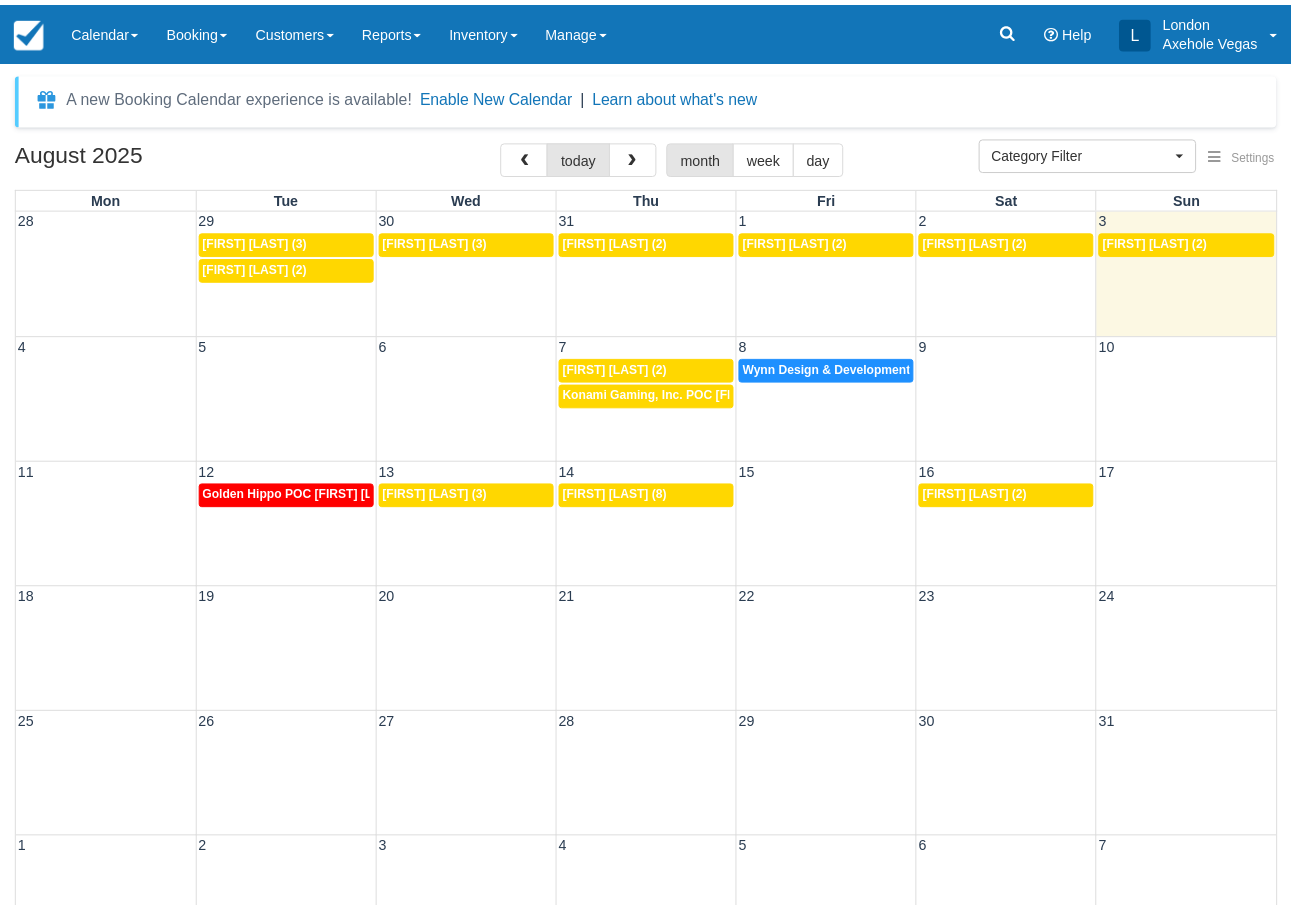 scroll, scrollTop: 0, scrollLeft: 0, axis: both 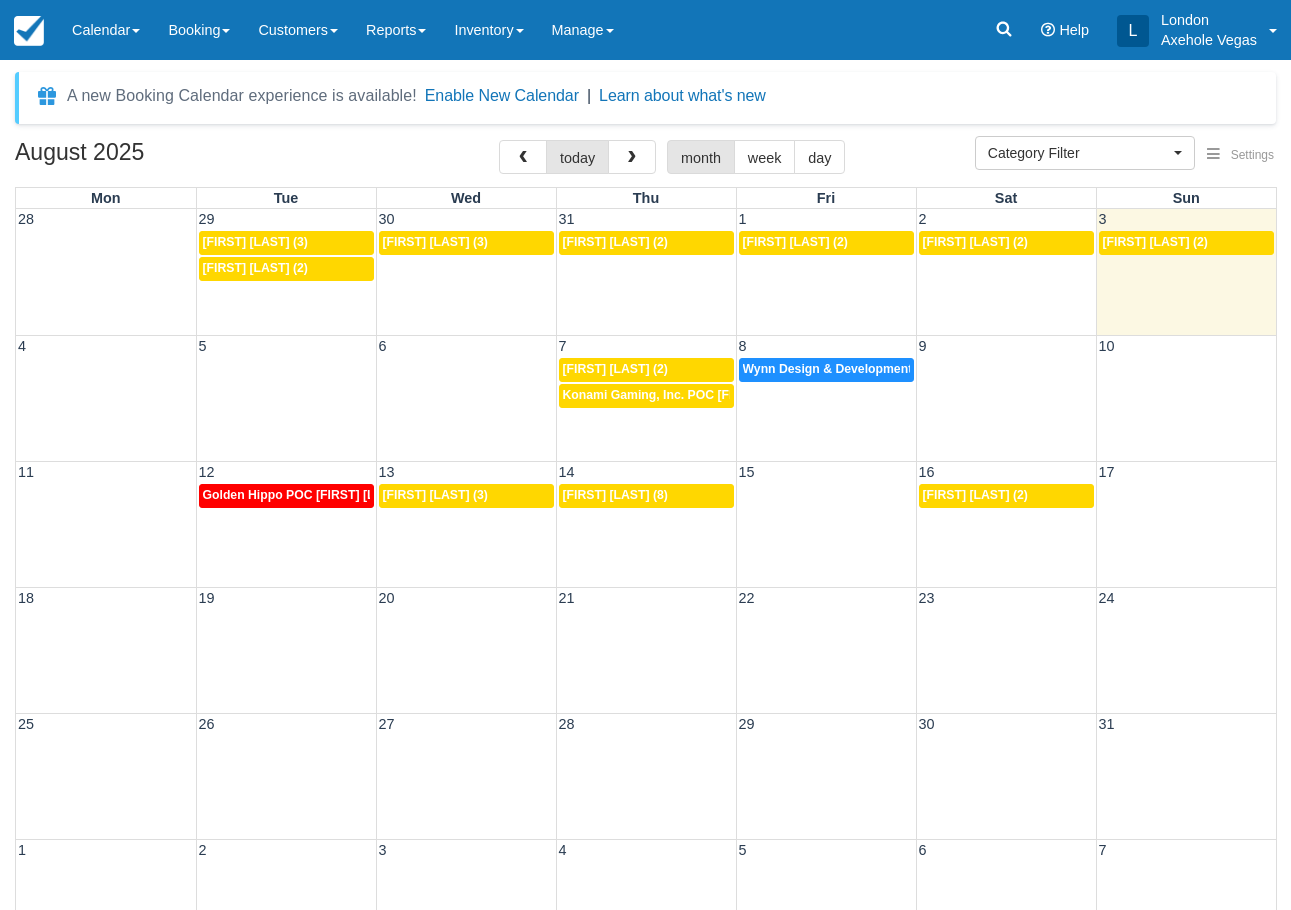 click at bounding box center [286, 651] 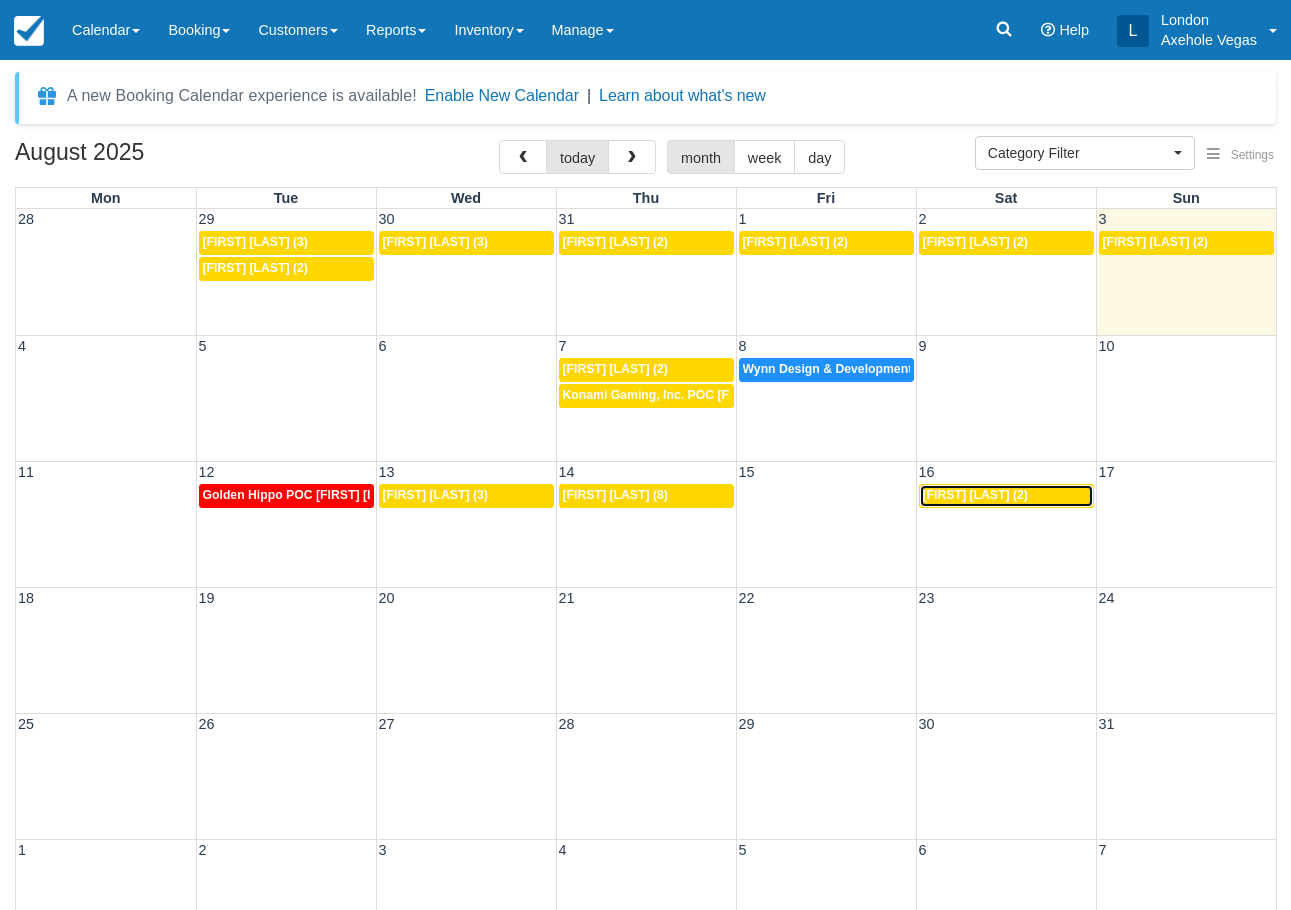click on "Rachel Zhang (2)" at bounding box center [975, 495] 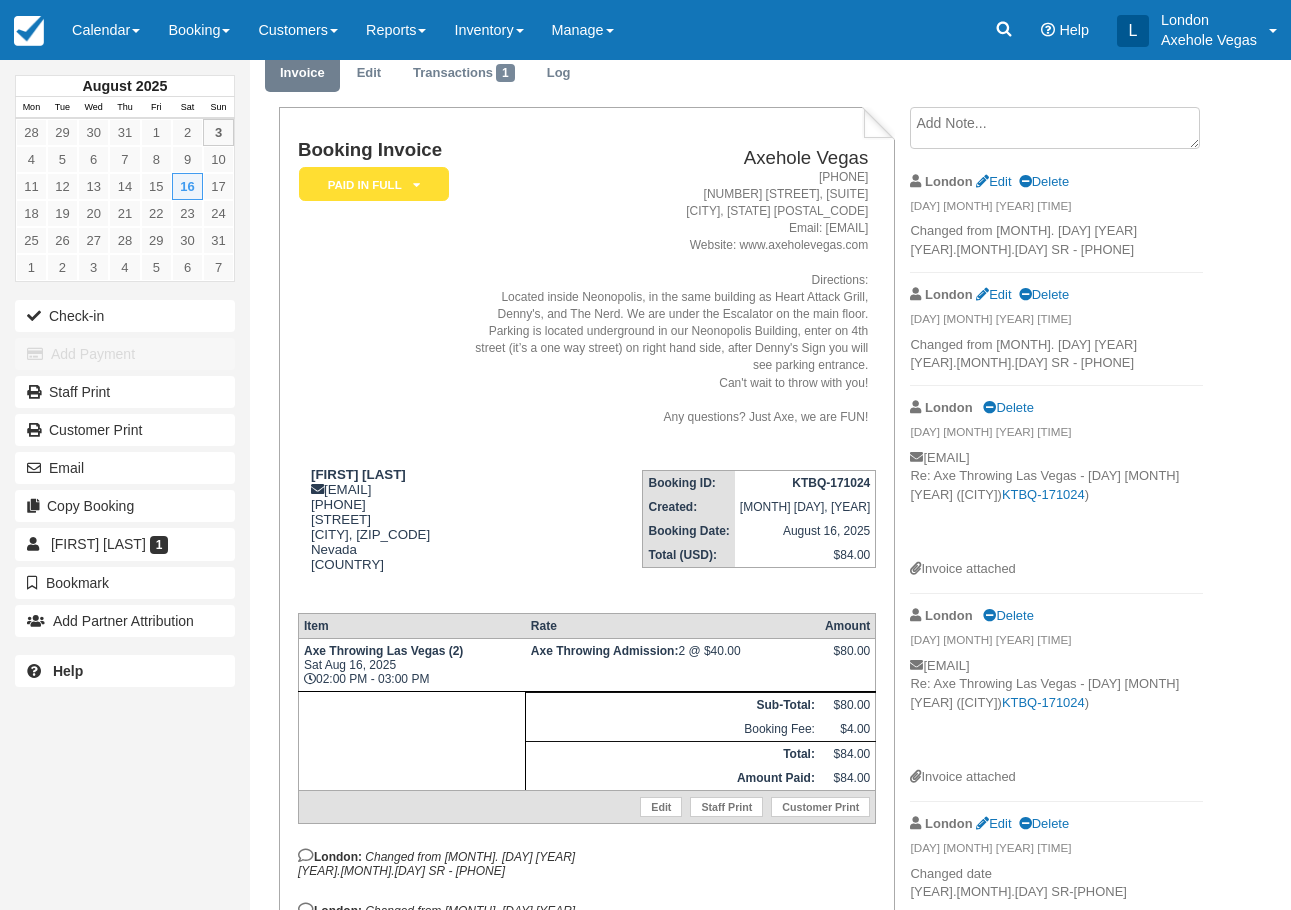 scroll, scrollTop: 200, scrollLeft: 0, axis: vertical 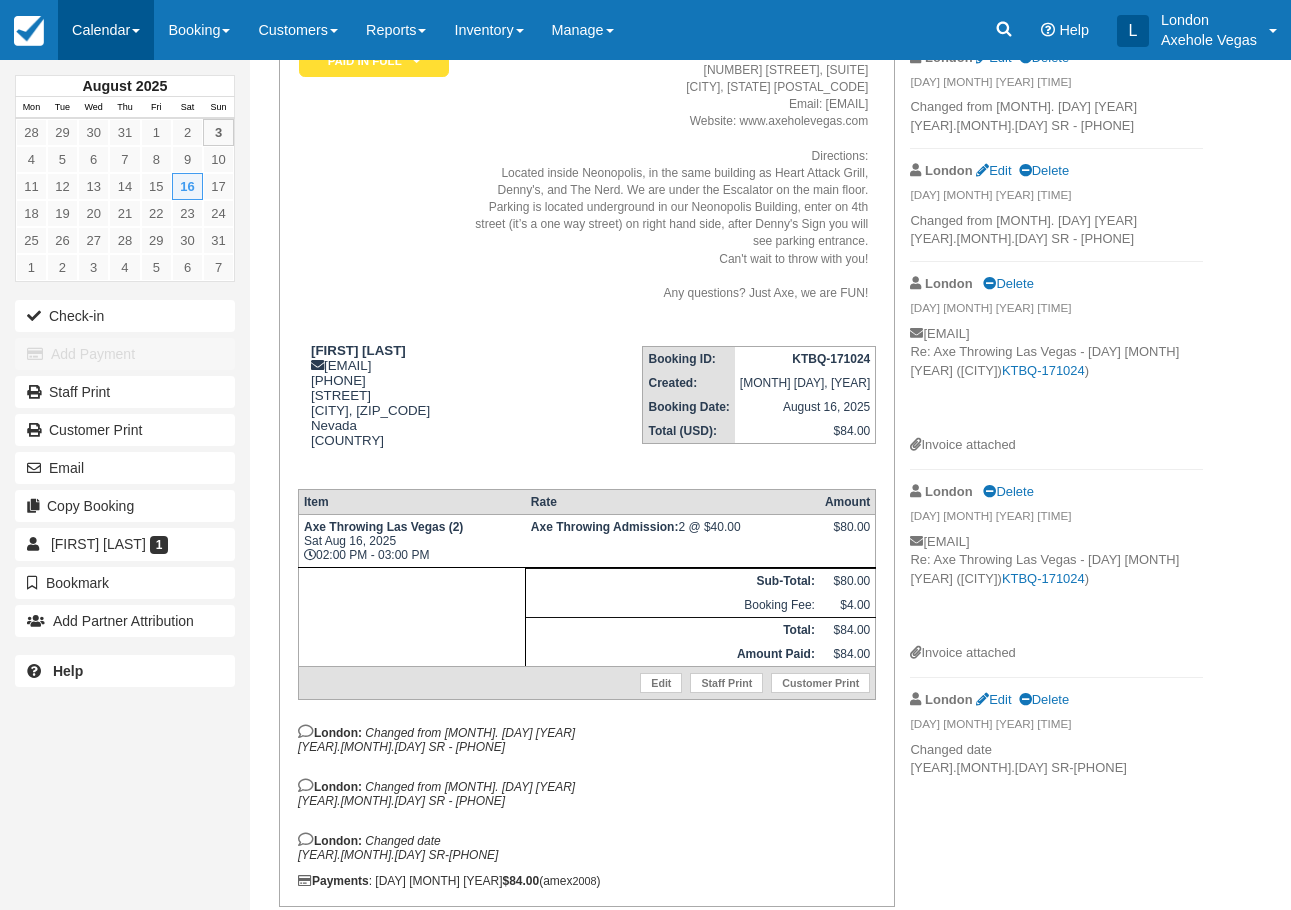 click on "Calendar" at bounding box center (106, 30) 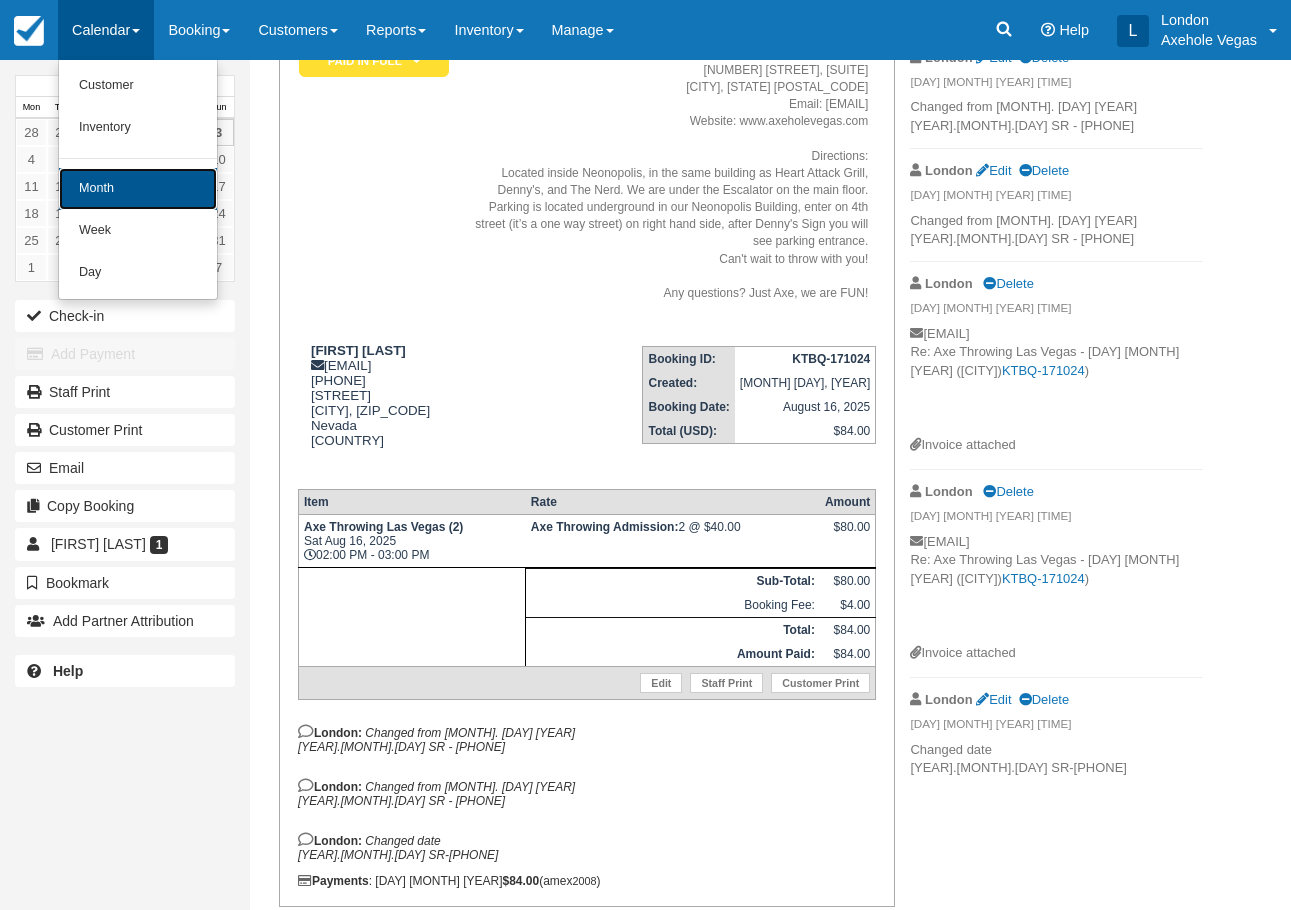 click on "Month" at bounding box center (138, 189) 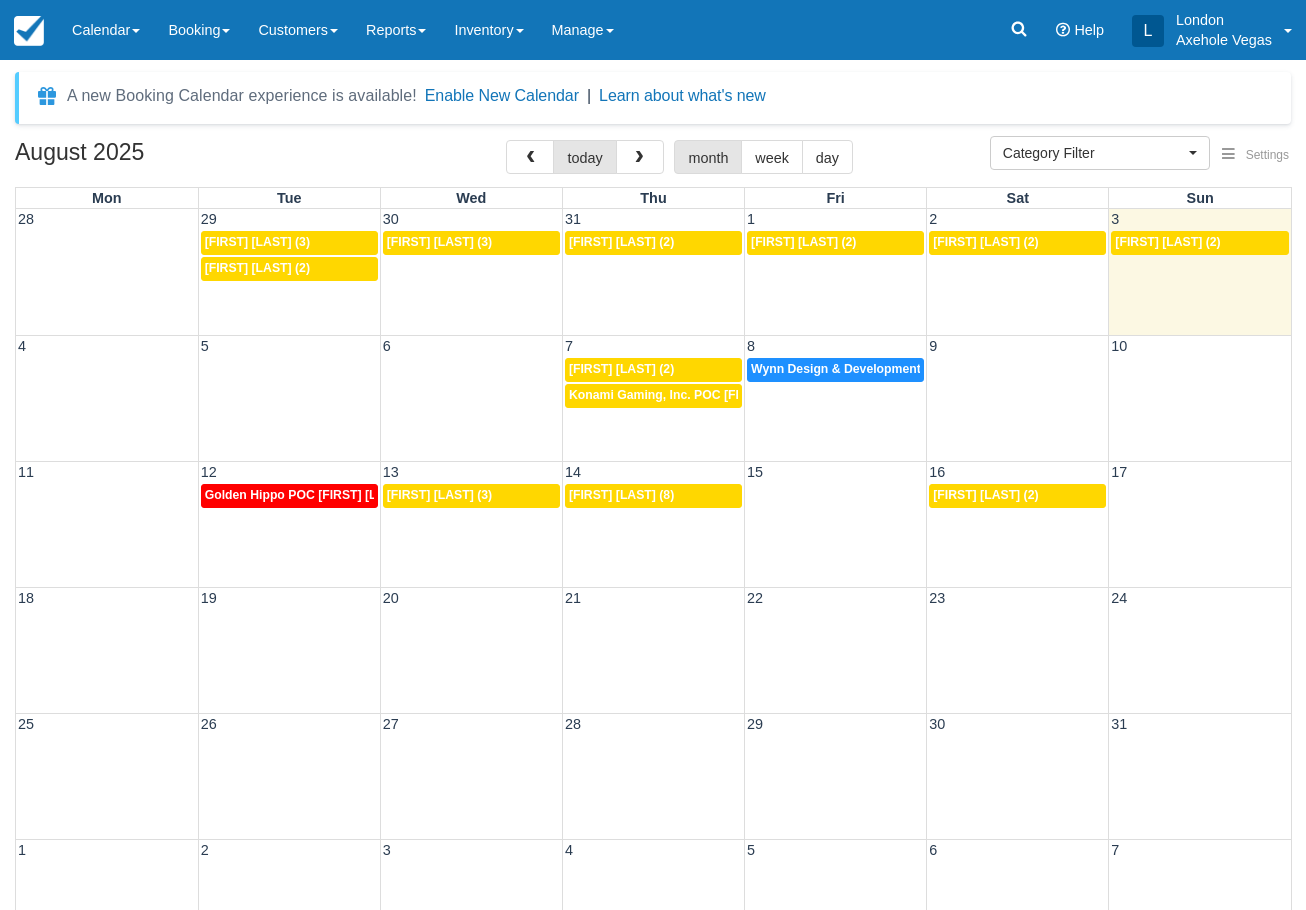 select 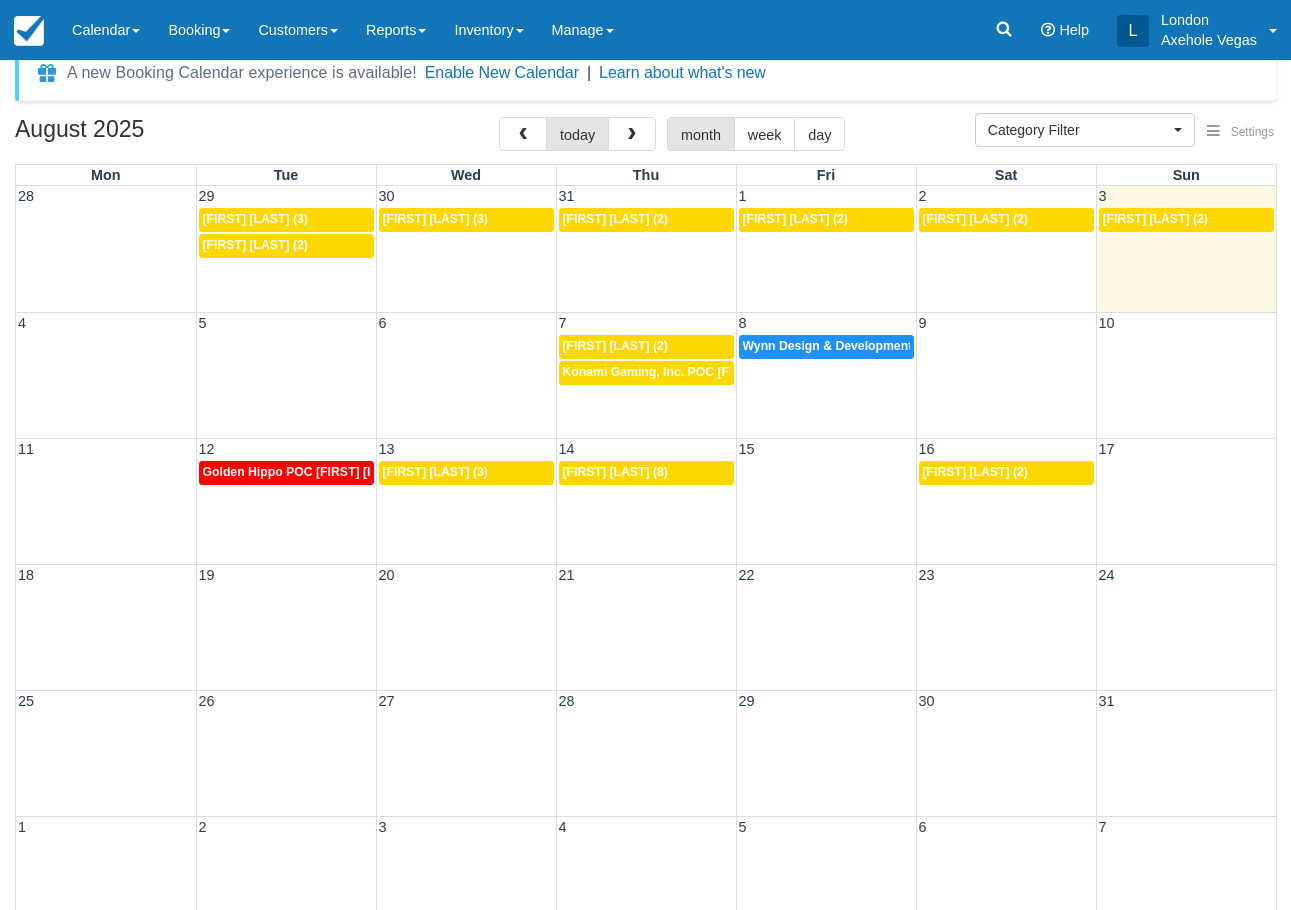 scroll, scrollTop: 0, scrollLeft: 0, axis: both 